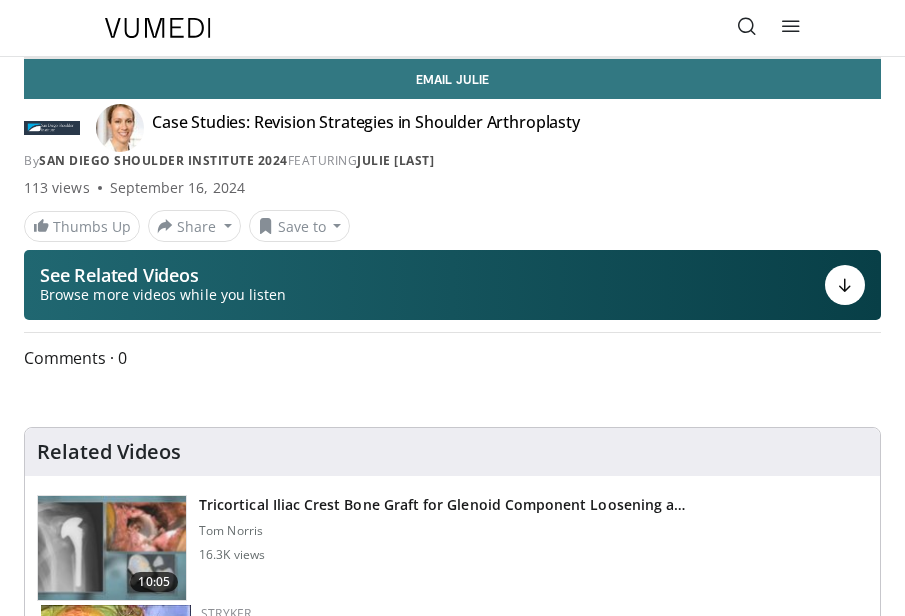 scroll, scrollTop: 0, scrollLeft: 0, axis: both 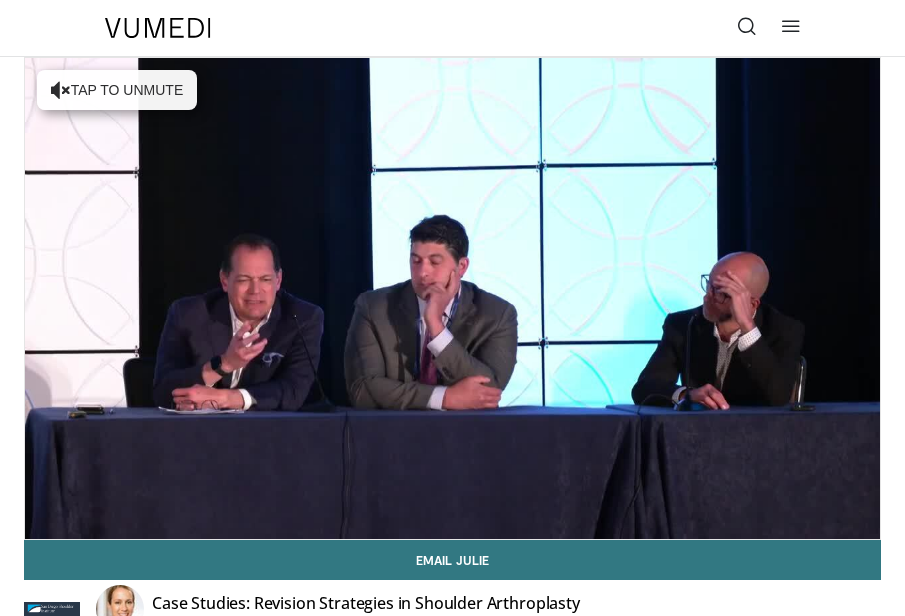 click at bounding box center (747, 26) 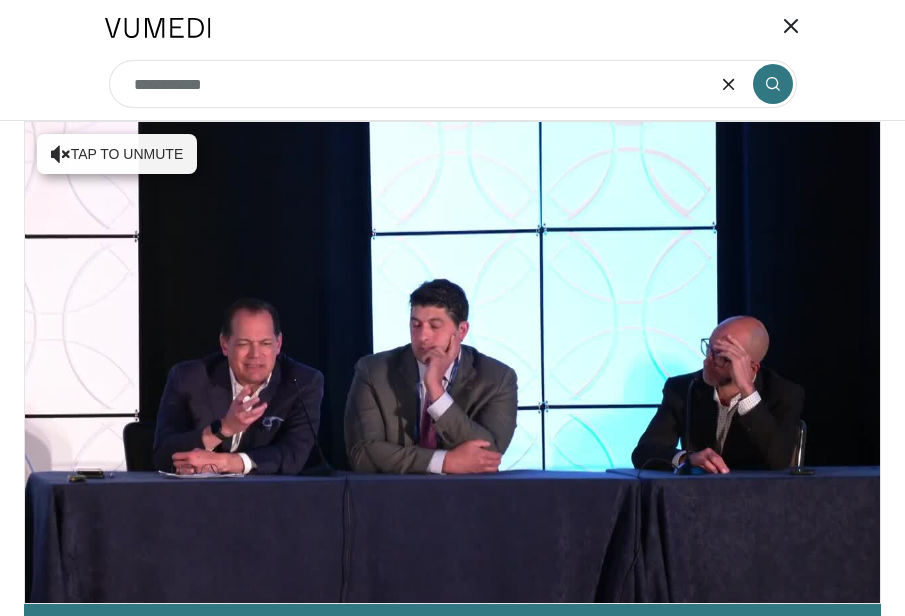 type on "**********" 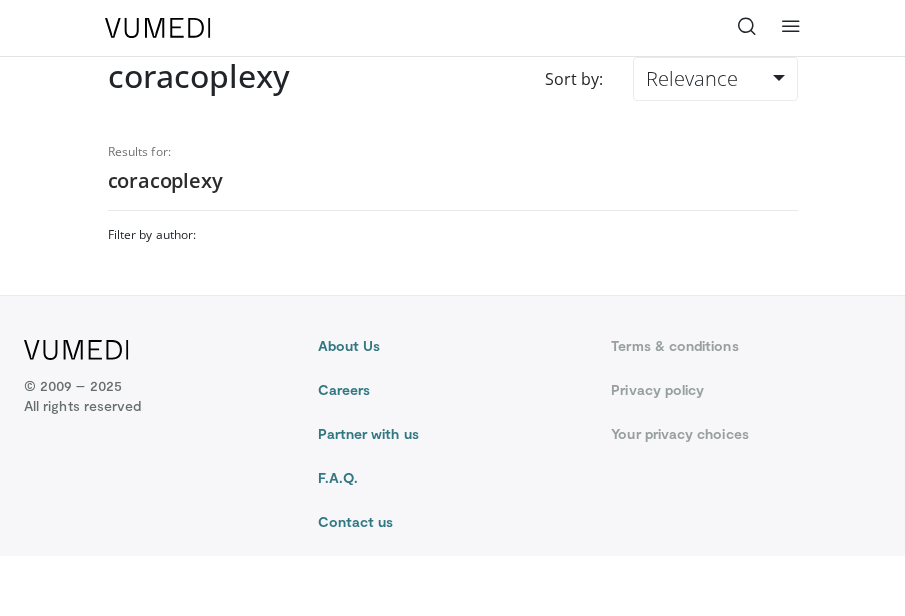 scroll, scrollTop: 0, scrollLeft: 0, axis: both 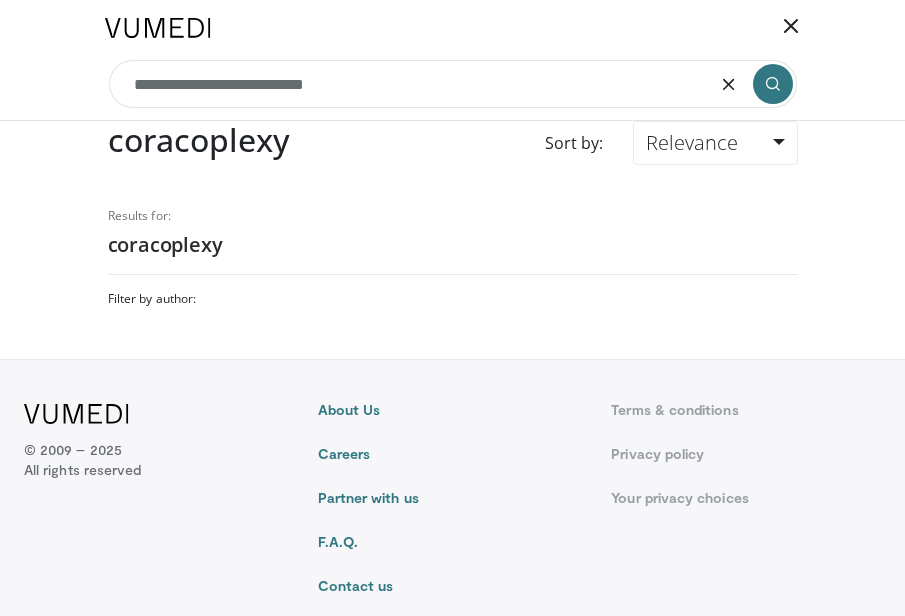 type on "**********" 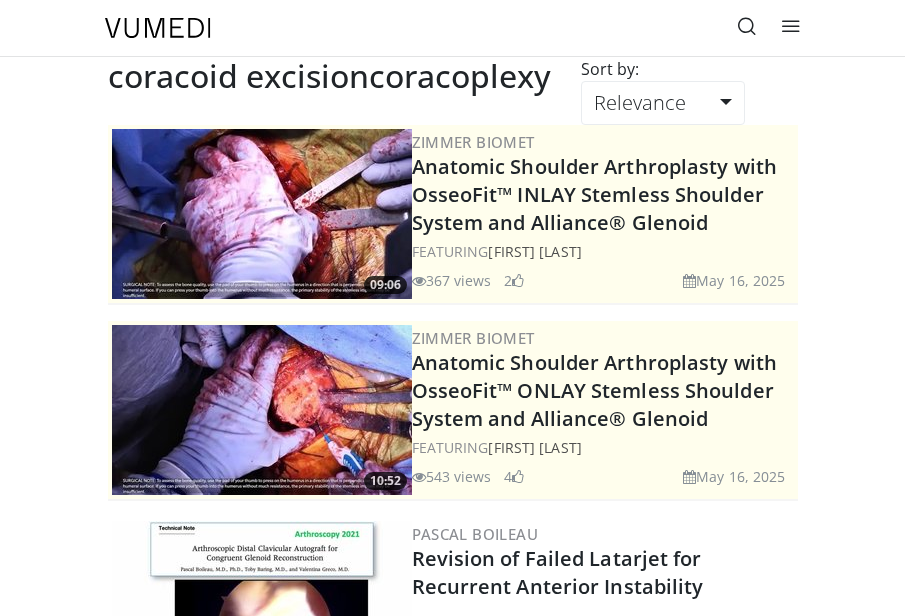 scroll, scrollTop: 0, scrollLeft: 0, axis: both 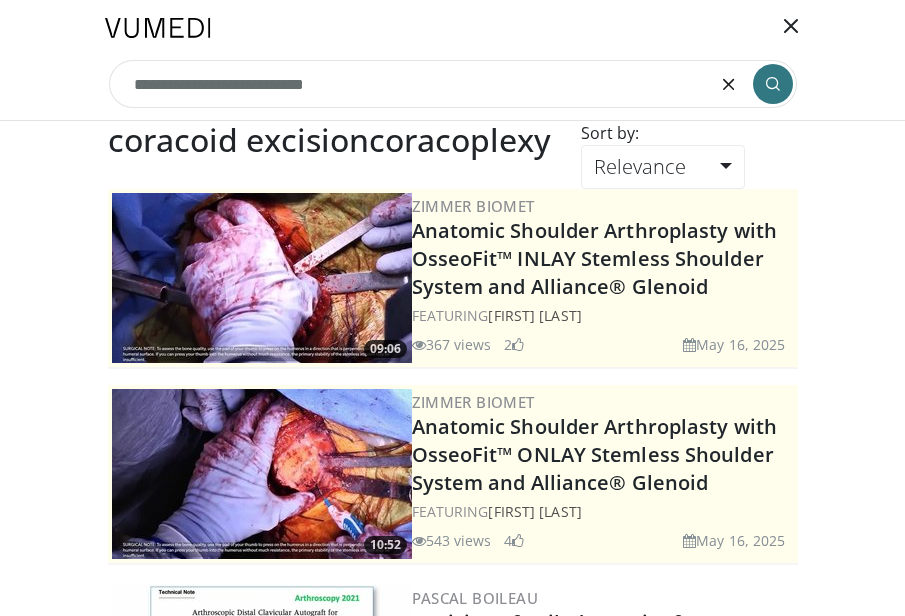 drag, startPoint x: 412, startPoint y: 95, endPoint x: 259, endPoint y: 87, distance: 153.20901 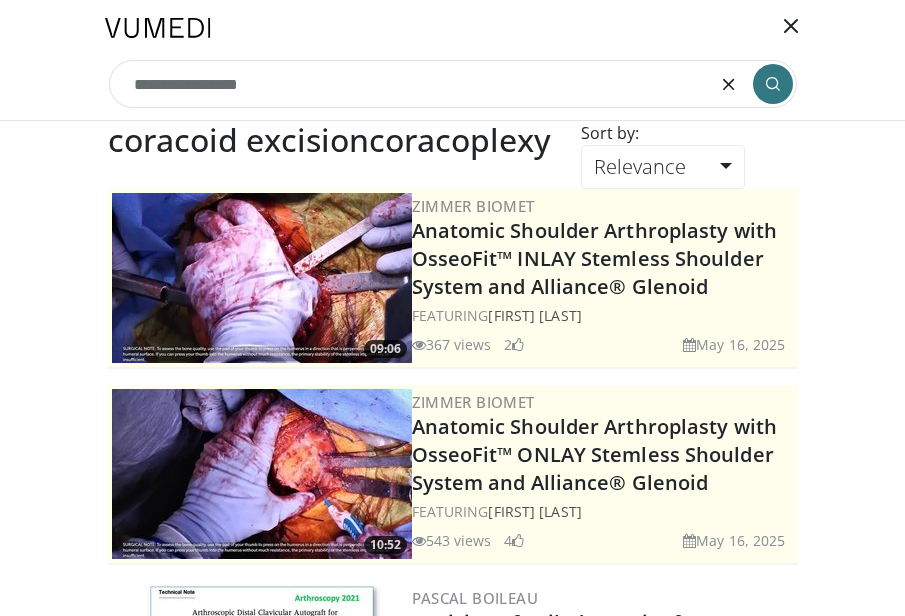 type on "**********" 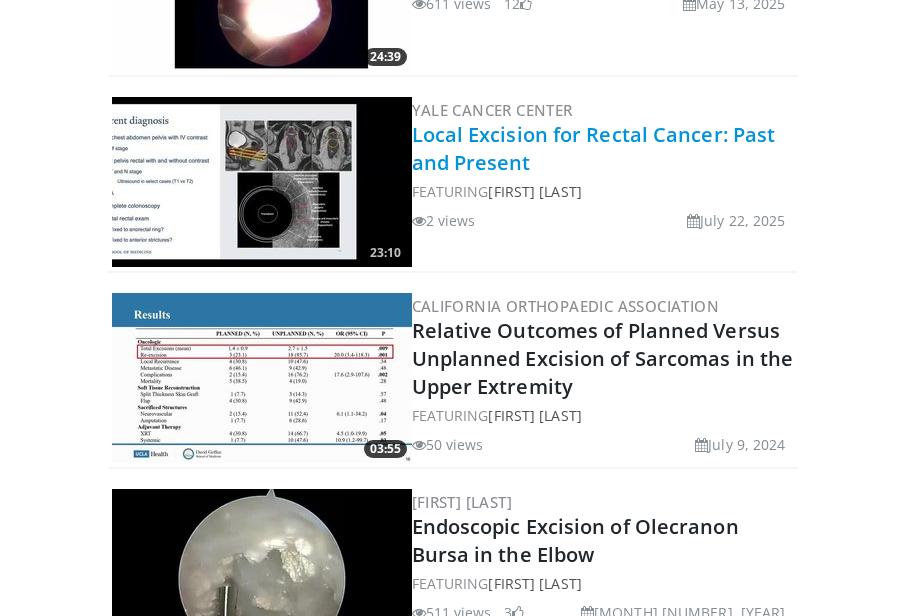 scroll, scrollTop: 1005, scrollLeft: 0, axis: vertical 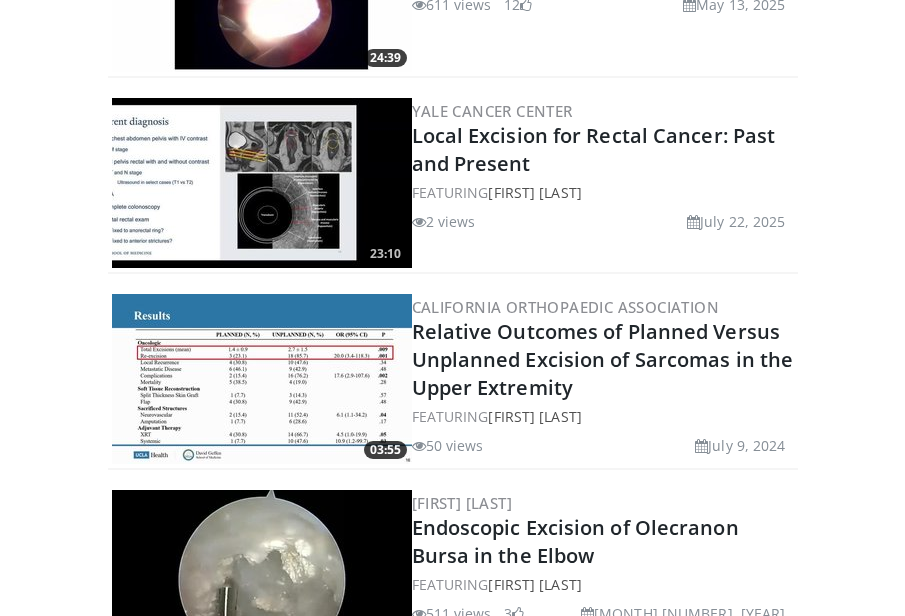 drag, startPoint x: 897, startPoint y: 121, endPoint x: 894, endPoint y: 48, distance: 73.061615 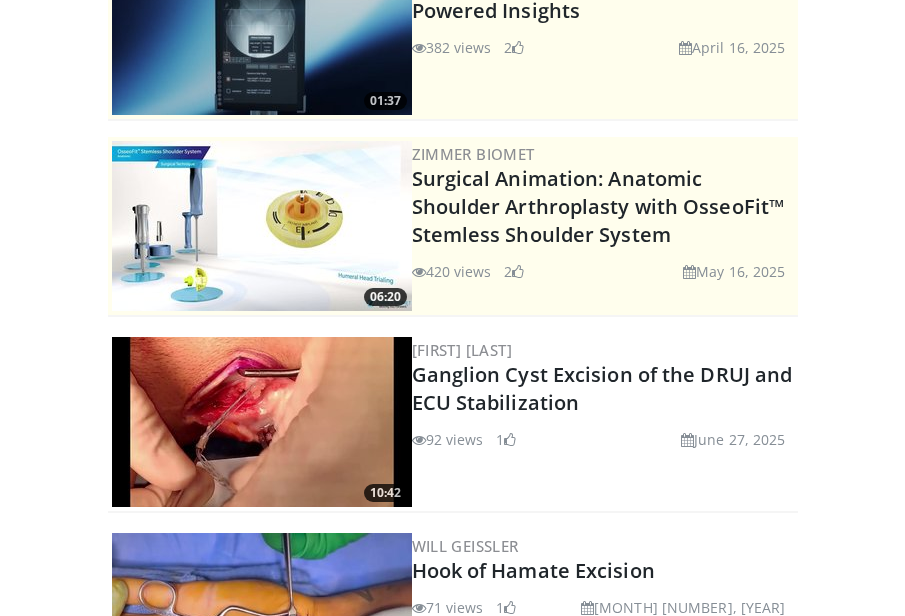 scroll, scrollTop: 0, scrollLeft: 0, axis: both 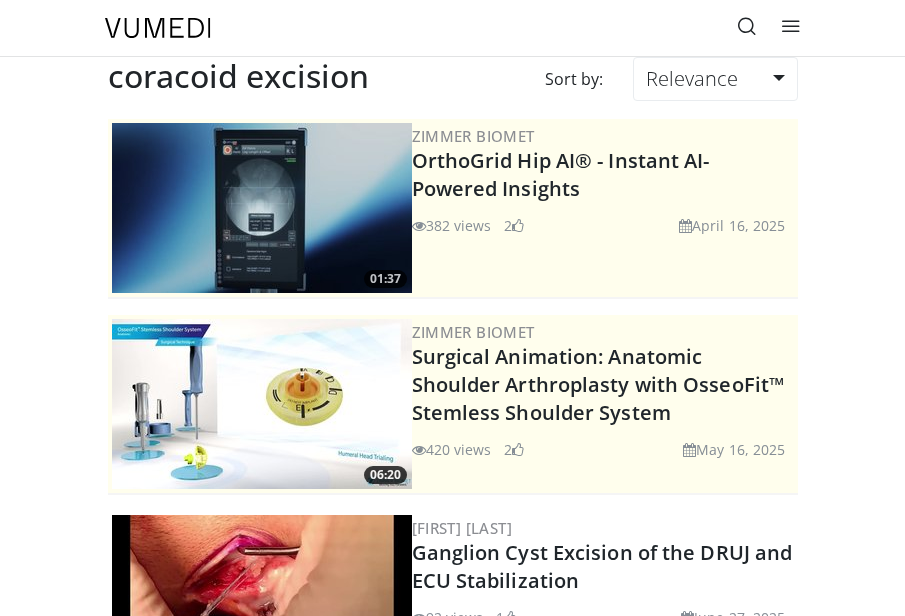 click at bounding box center (747, 26) 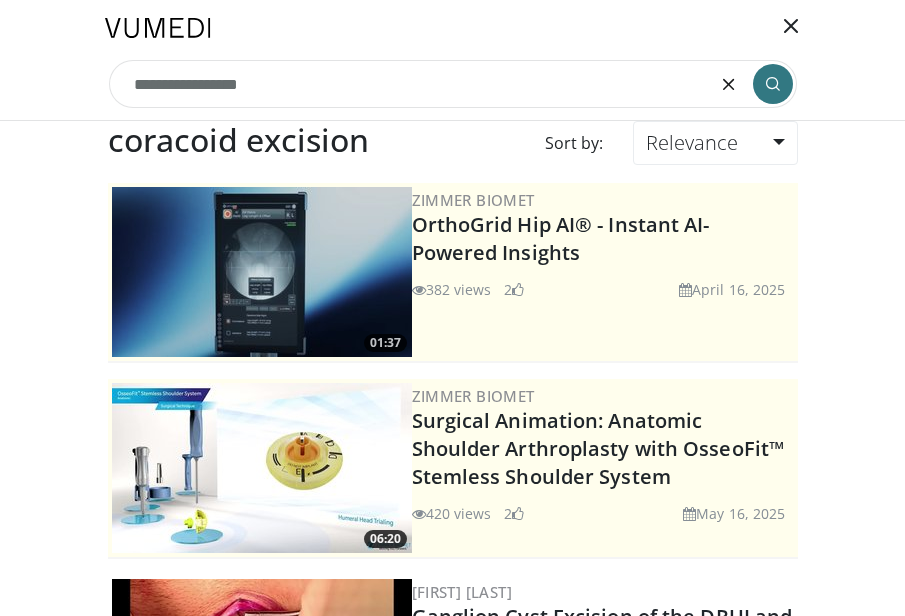 drag, startPoint x: 307, startPoint y: 85, endPoint x: 180, endPoint y: 85, distance: 127 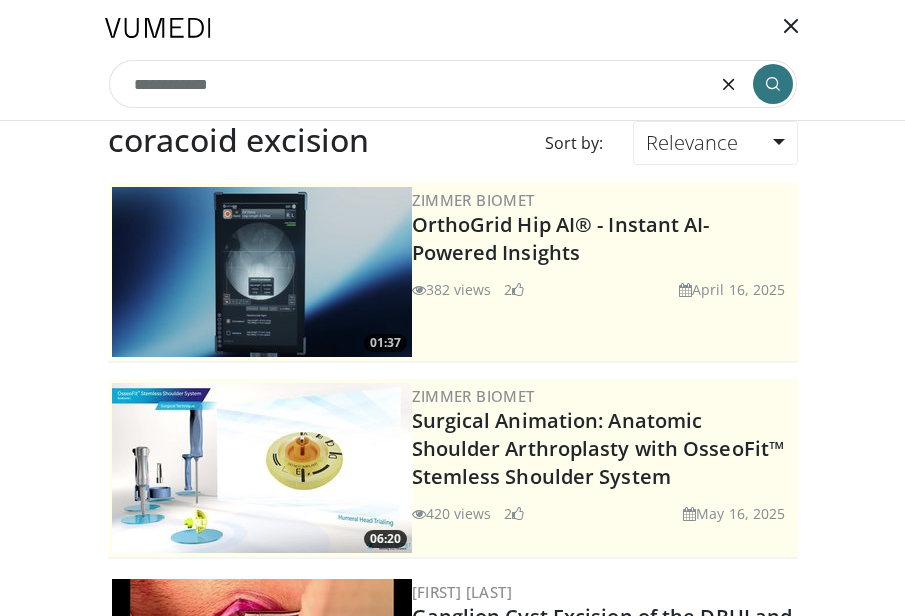 type on "**********" 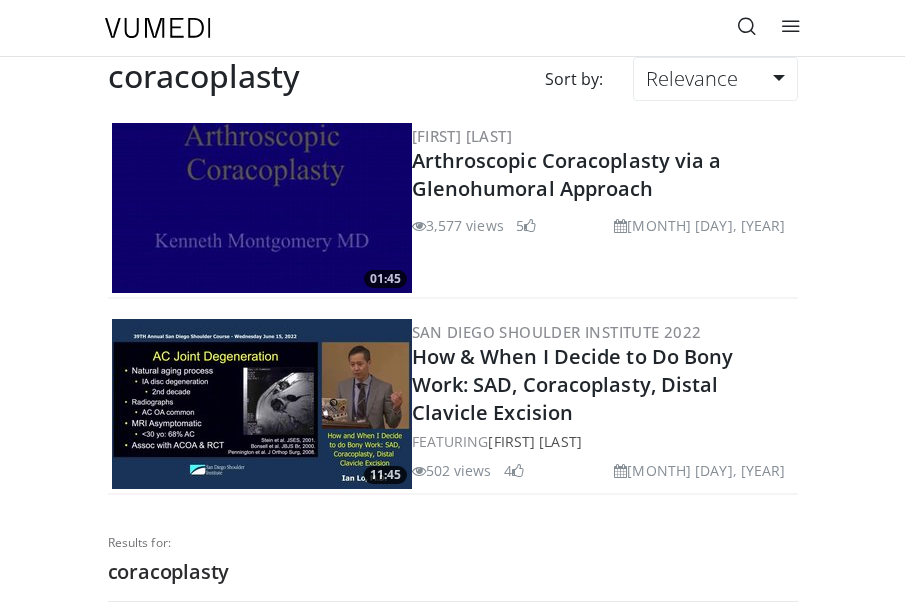scroll, scrollTop: 0, scrollLeft: 0, axis: both 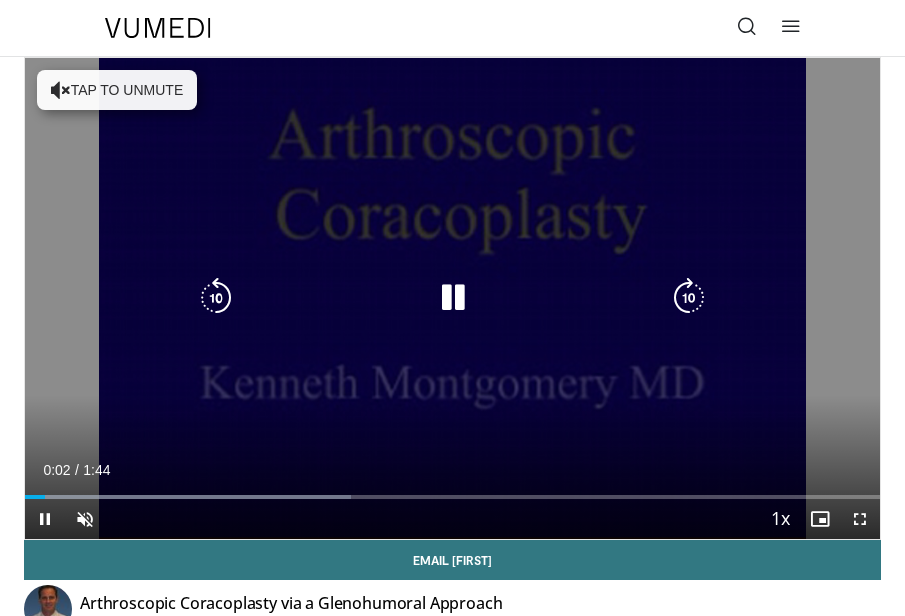 click on "Tap to unmute" at bounding box center (117, 90) 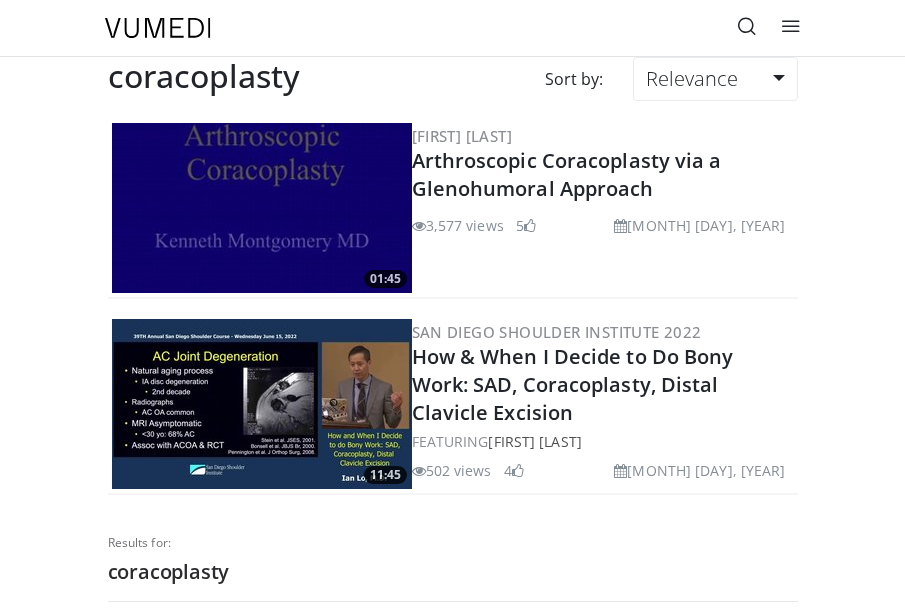 scroll, scrollTop: 0, scrollLeft: 0, axis: both 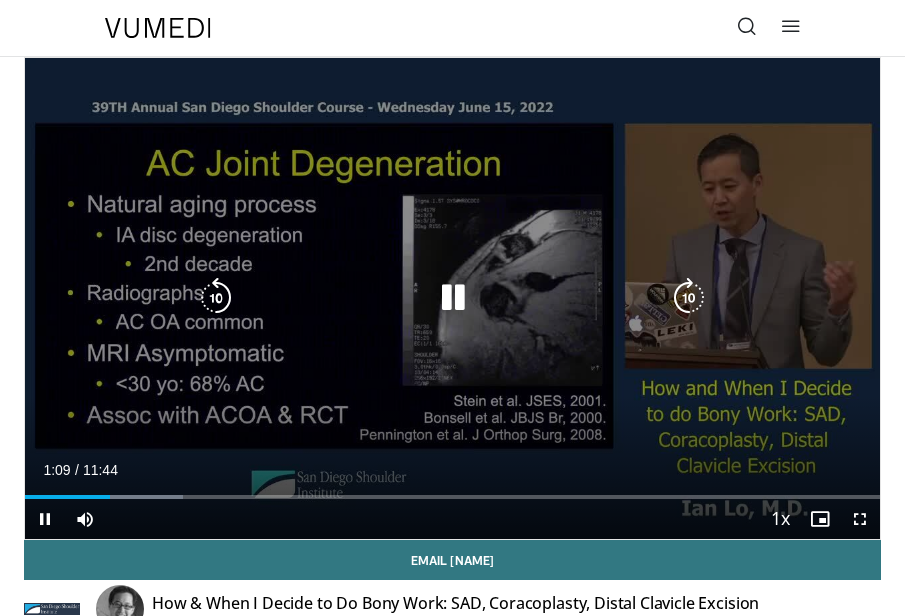 click at bounding box center (453, 298) 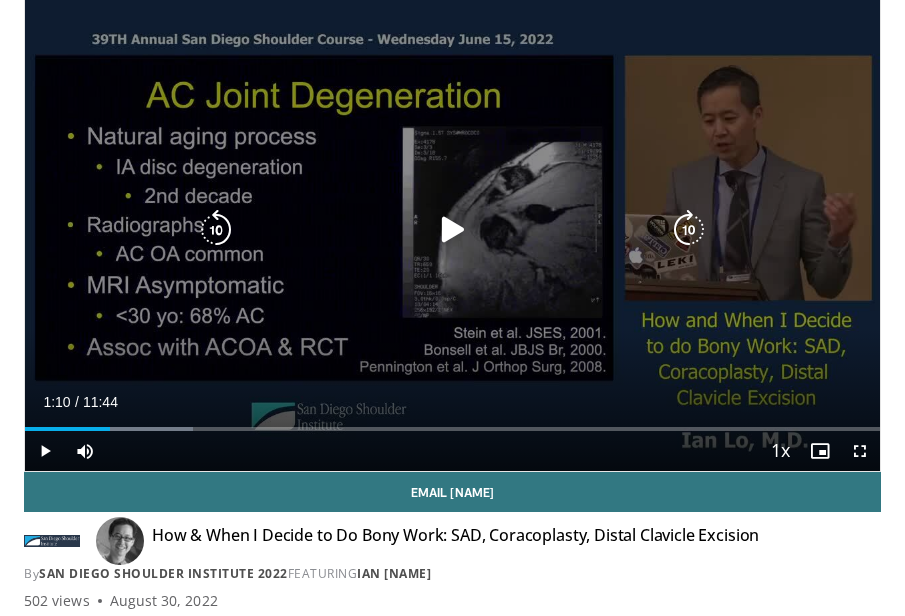 scroll, scrollTop: 109, scrollLeft: 0, axis: vertical 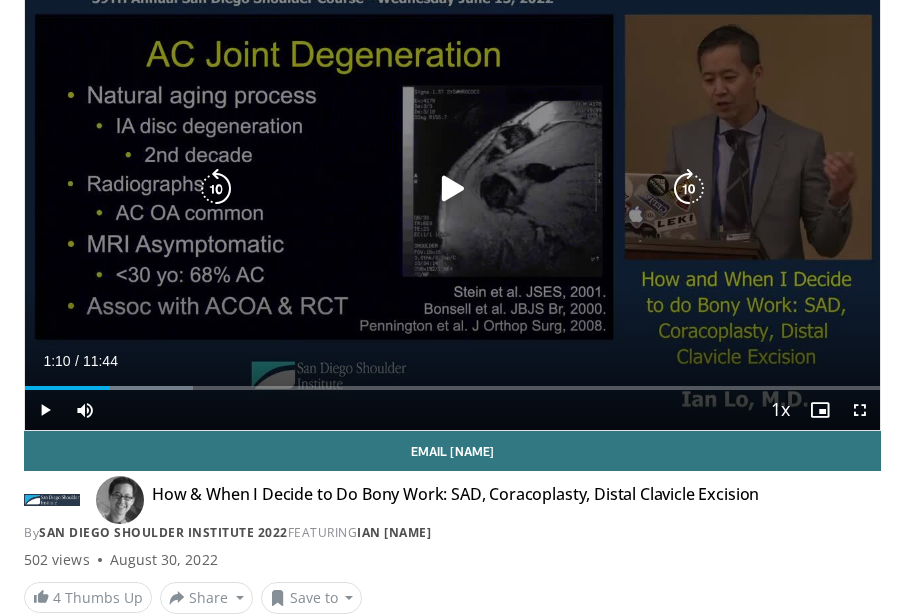 click at bounding box center (453, 189) 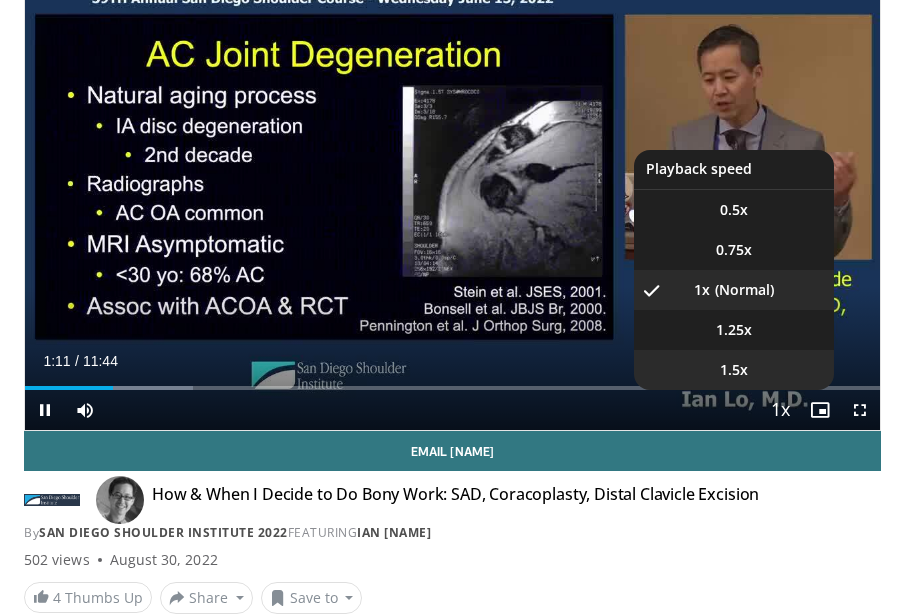 click on "1.5x" at bounding box center (734, 370) 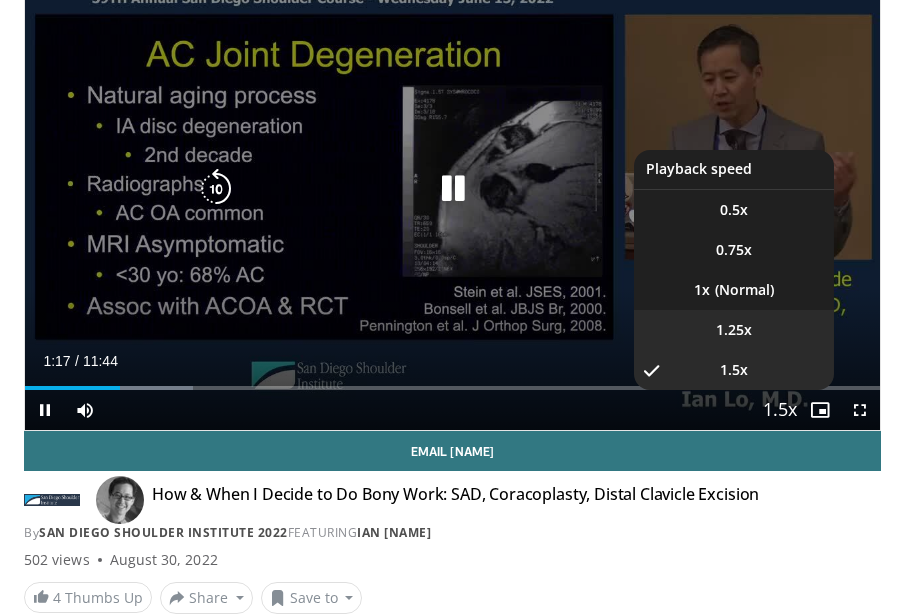 click on "1.25x" at bounding box center [734, 330] 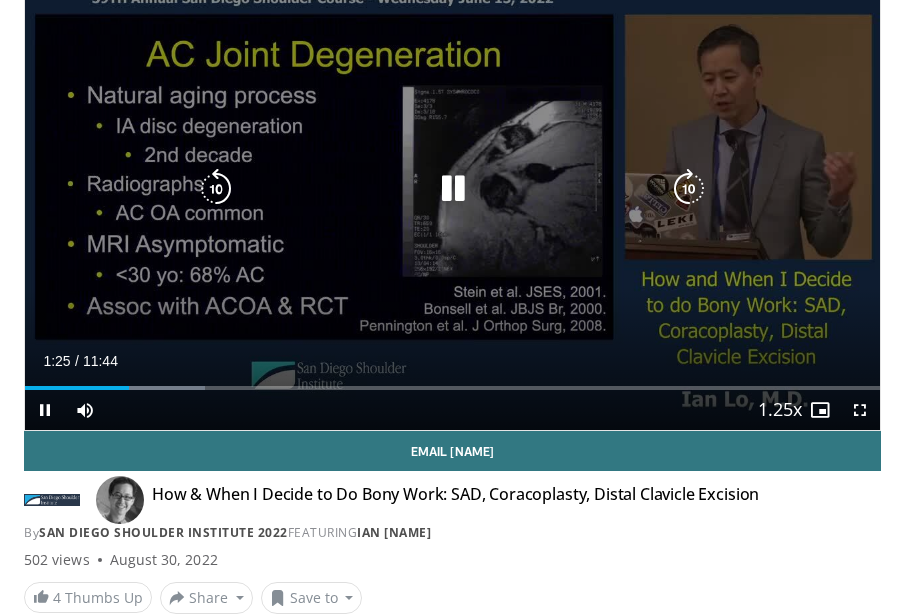 click at bounding box center [453, 189] 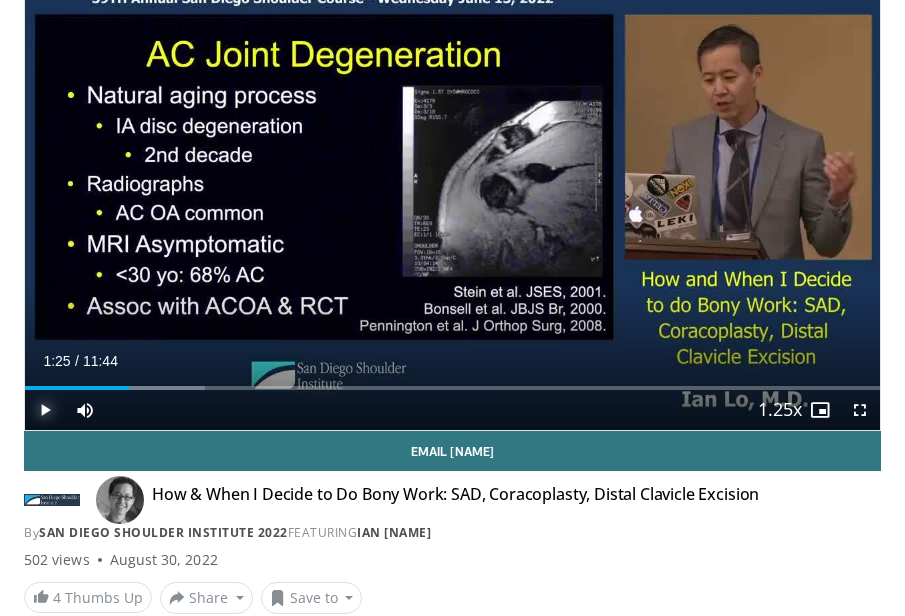 click at bounding box center (45, 410) 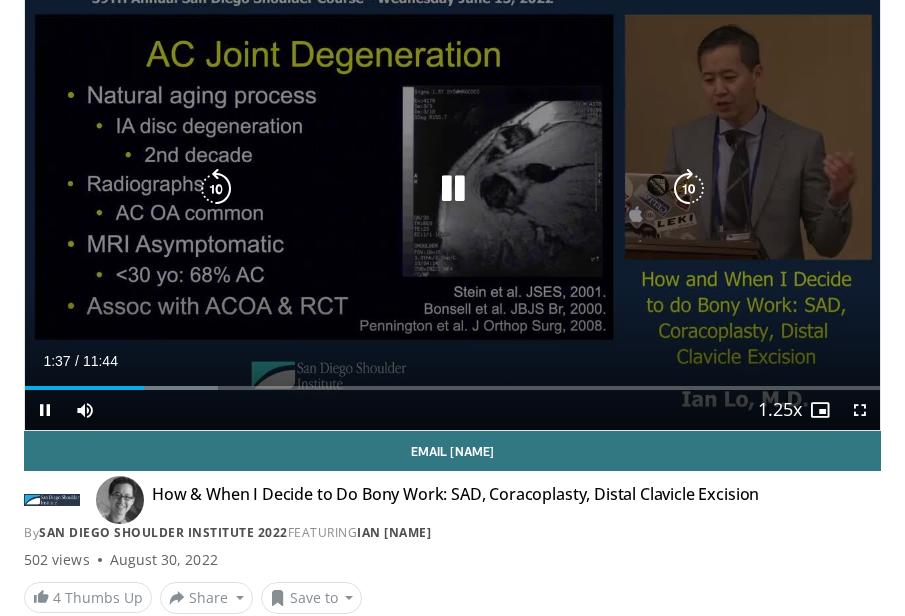 click at bounding box center [453, 189] 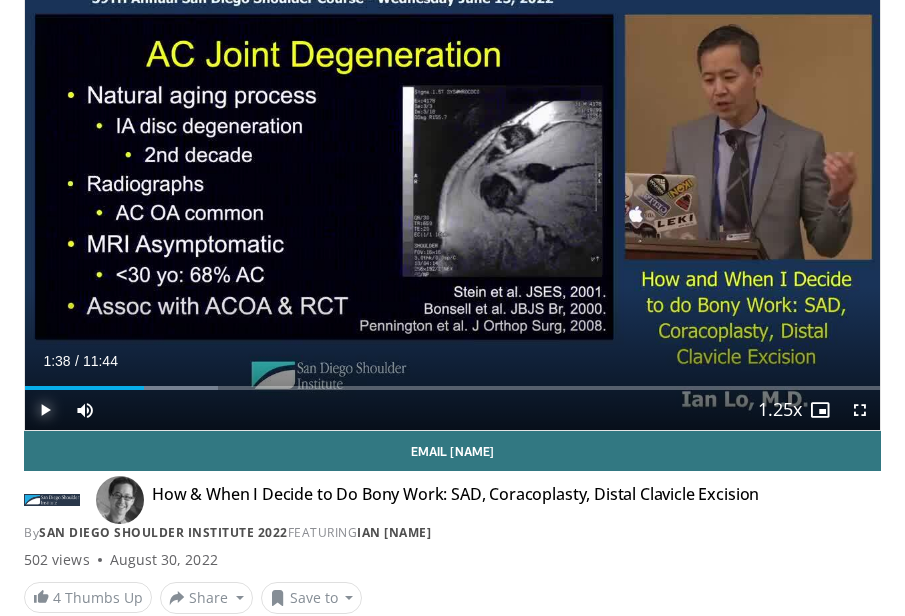 click at bounding box center (45, 410) 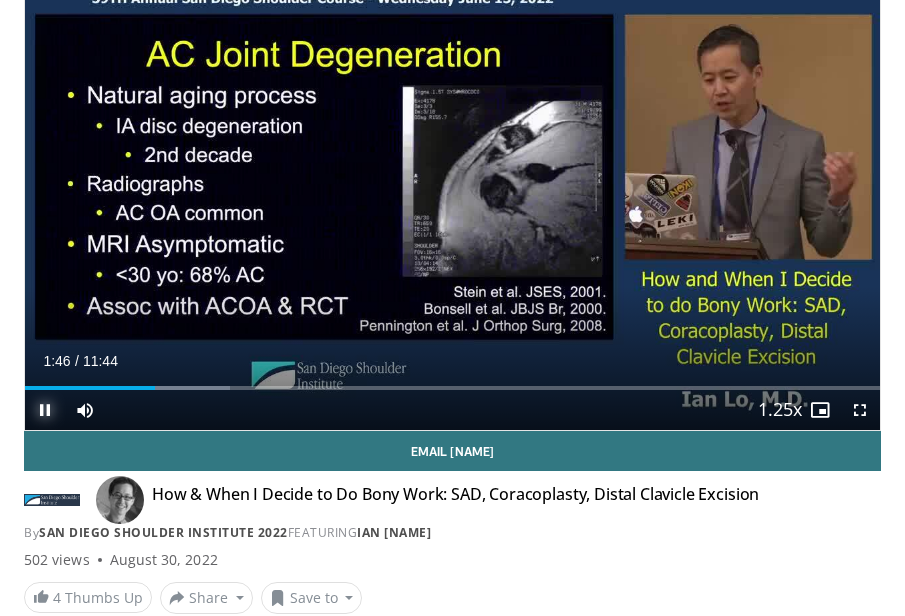 drag, startPoint x: 47, startPoint y: 410, endPoint x: 78, endPoint y: 413, distance: 31.144823 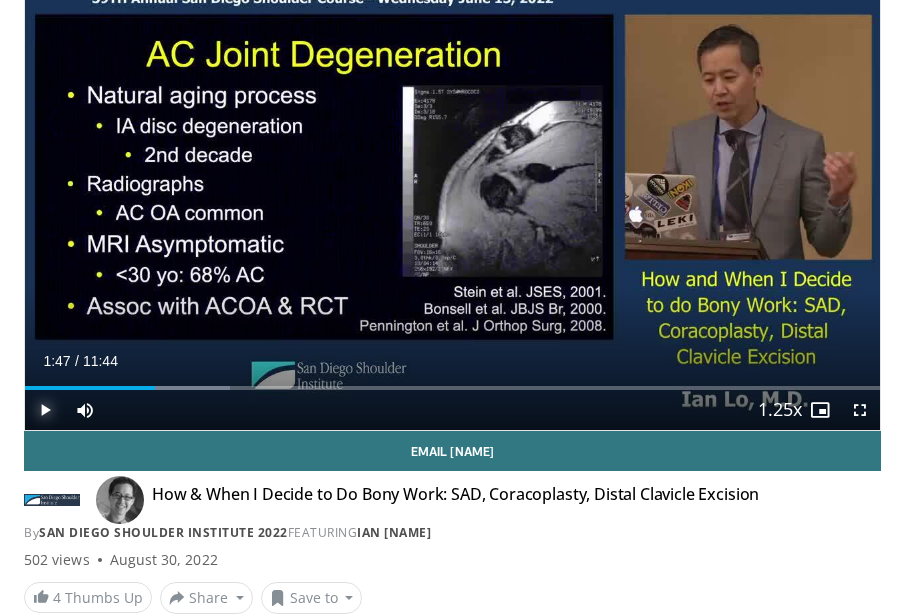 click at bounding box center (45, 410) 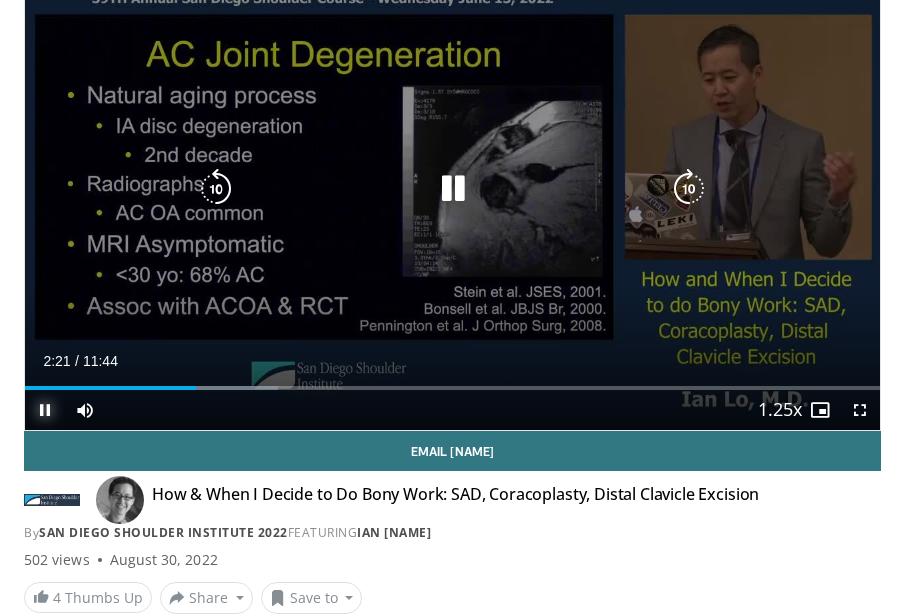 click at bounding box center [45, 410] 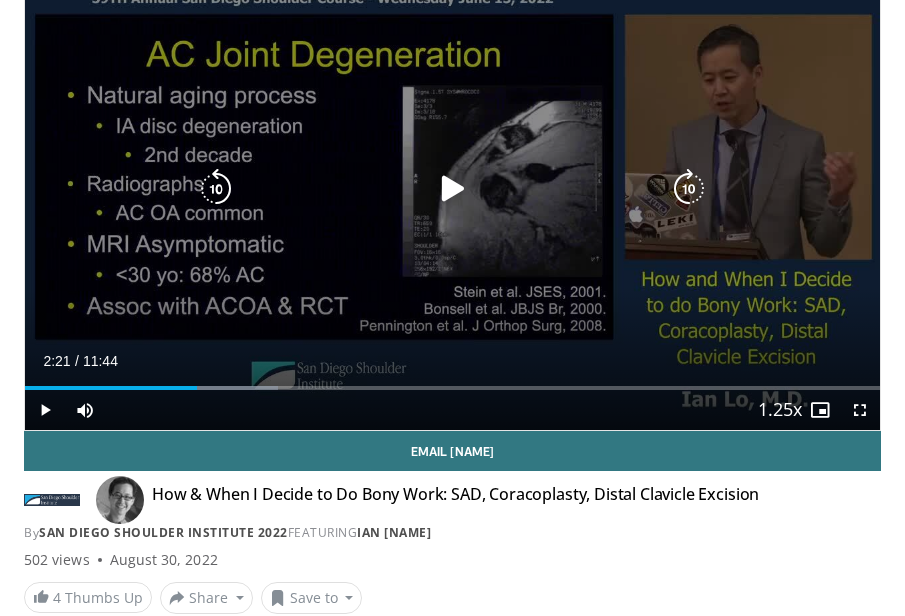 click at bounding box center [453, 189] 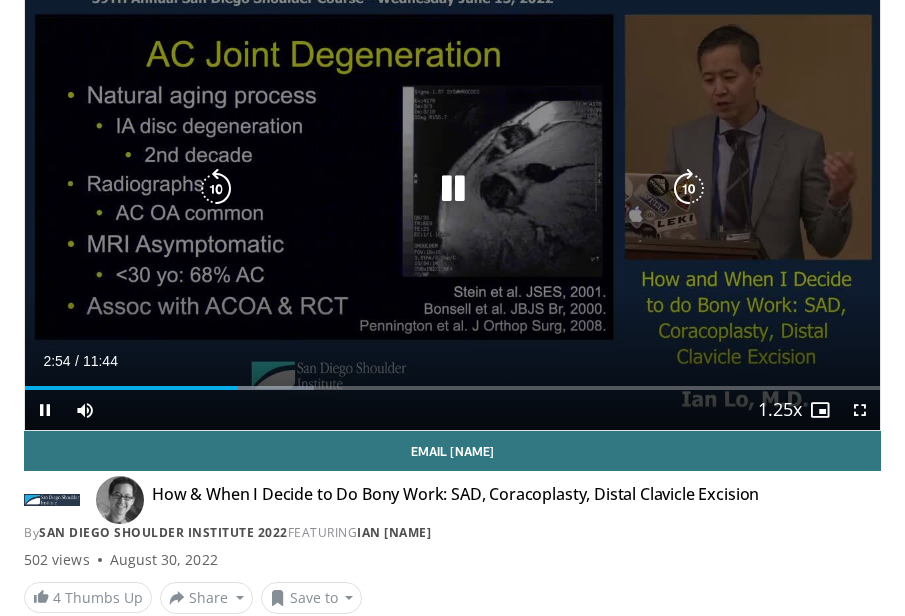 click at bounding box center (453, 189) 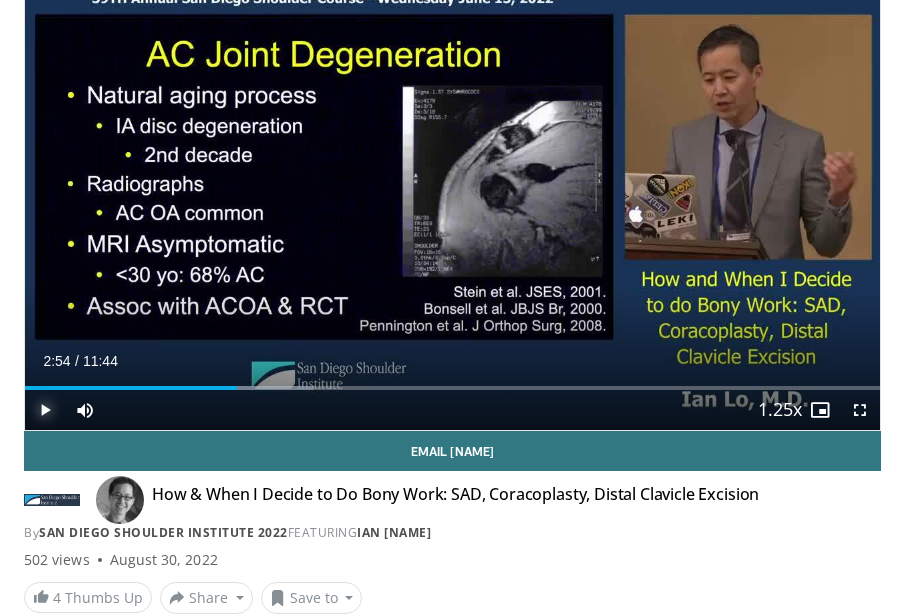click at bounding box center (45, 410) 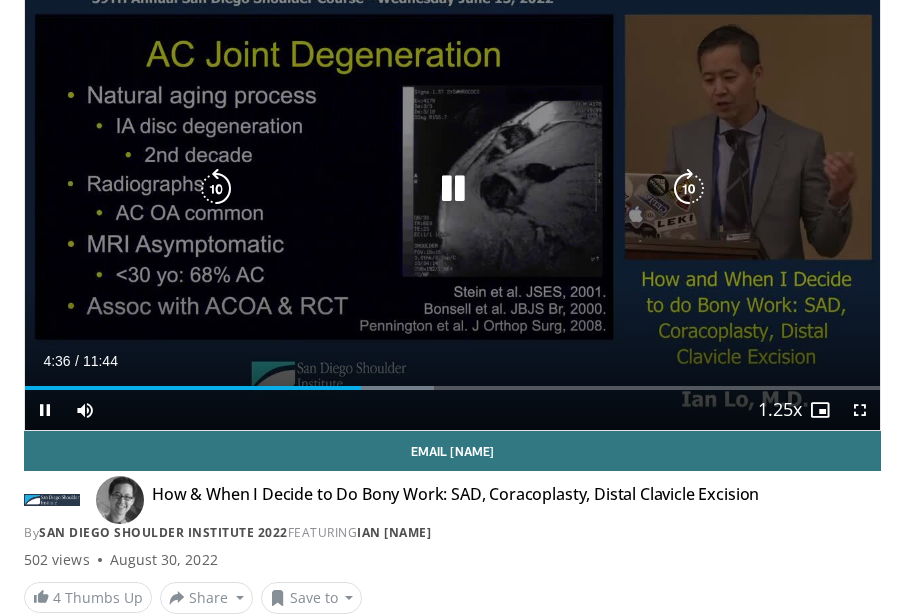 click at bounding box center [453, 189] 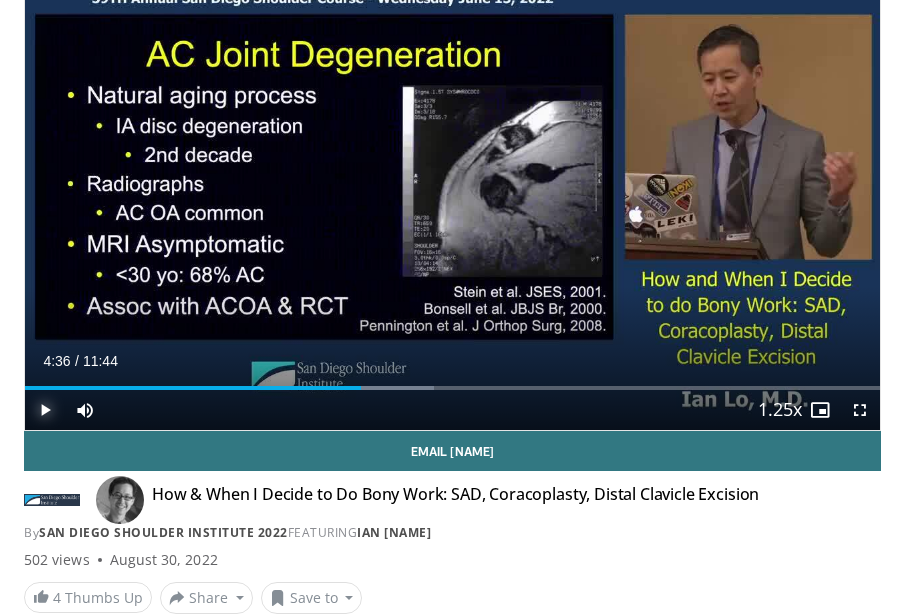 click at bounding box center (45, 410) 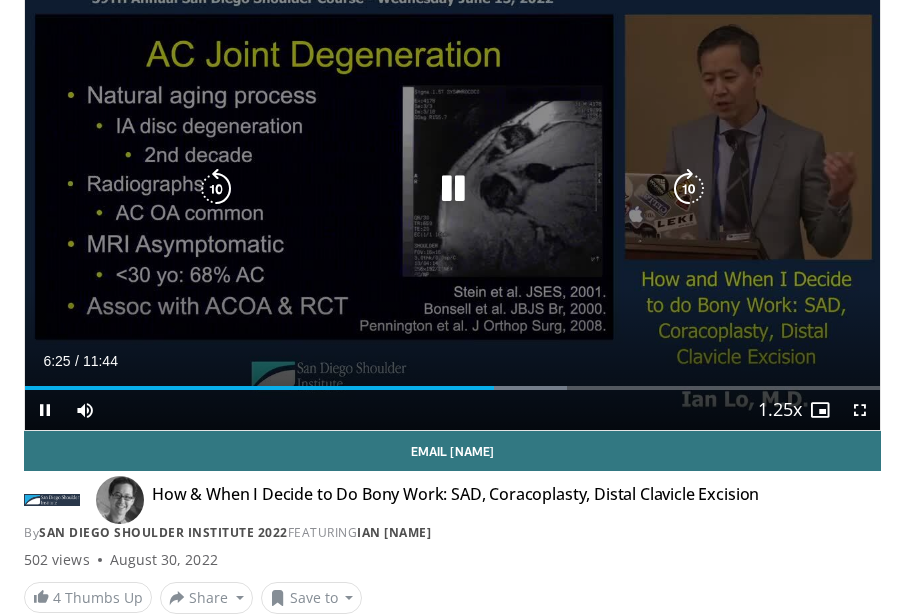 click at bounding box center (453, 189) 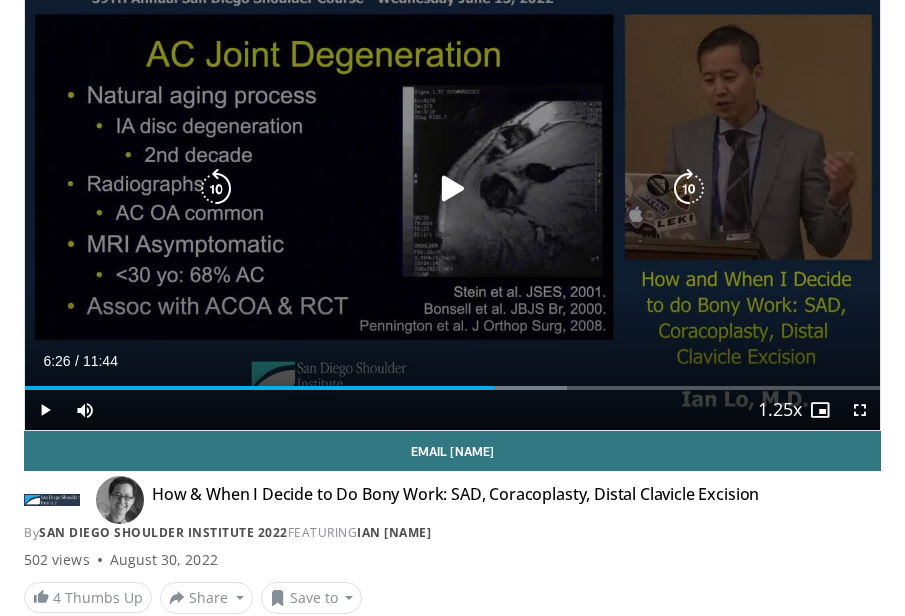 click at bounding box center [453, 189] 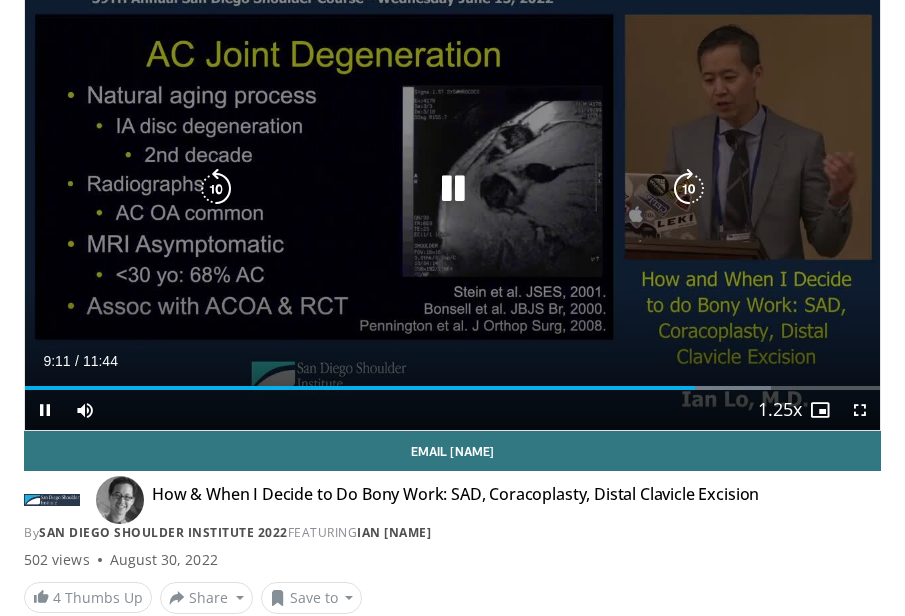 click at bounding box center (453, 189) 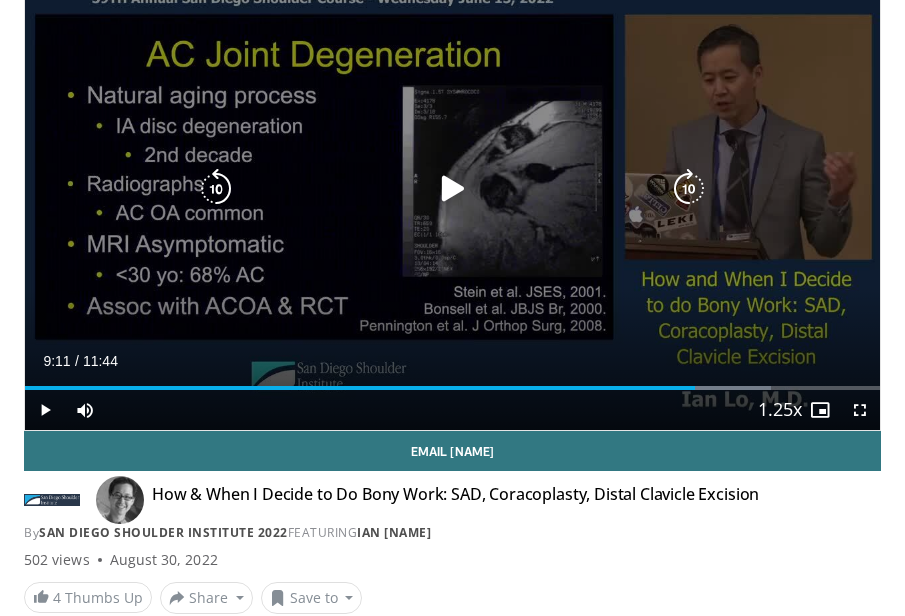 click at bounding box center [453, 189] 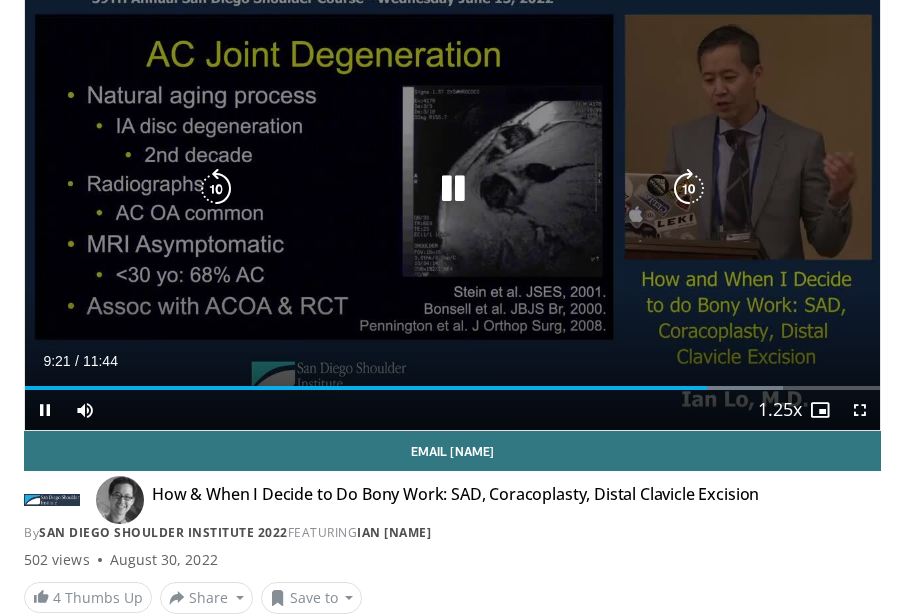 click at bounding box center (453, 189) 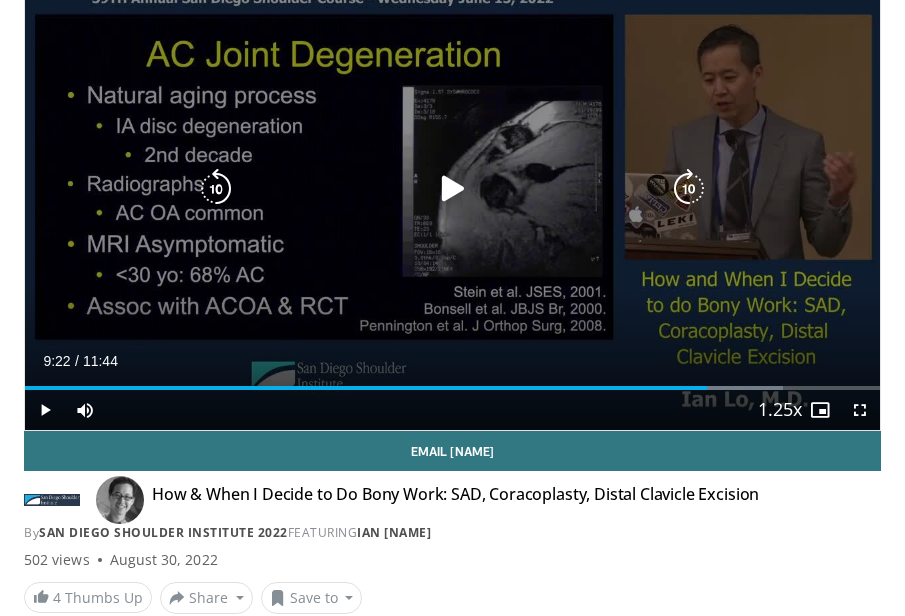 click at bounding box center (453, 189) 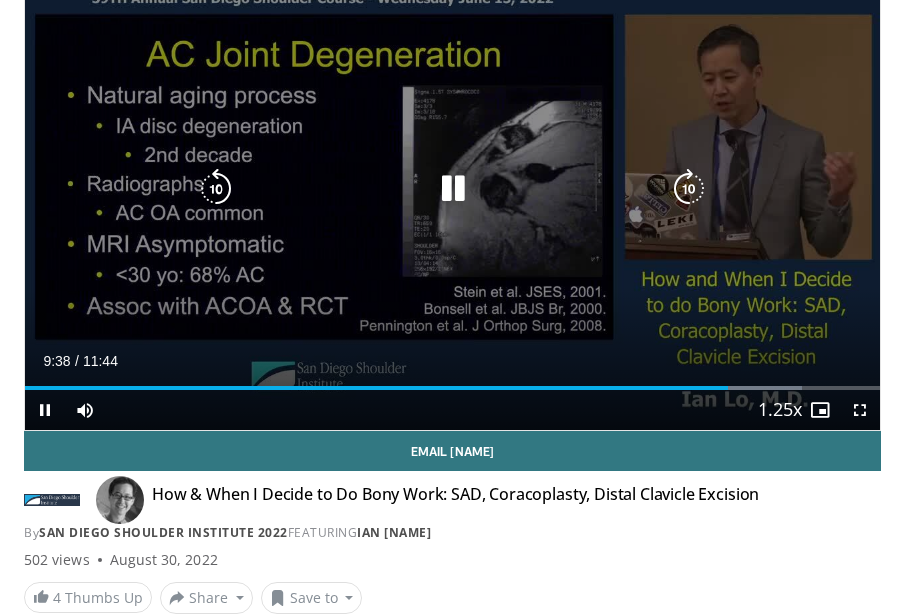 click at bounding box center (453, 189) 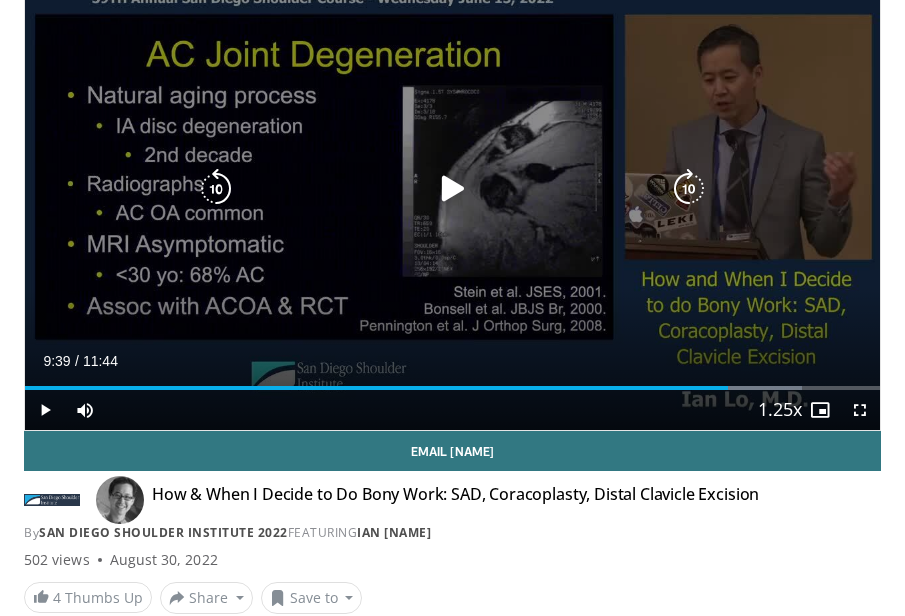 click at bounding box center (453, 189) 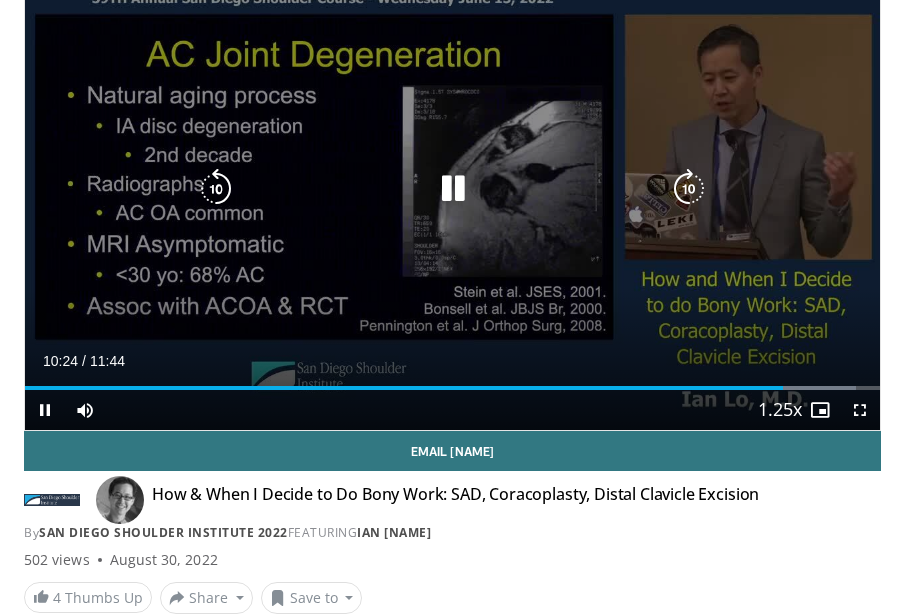 click at bounding box center [453, 189] 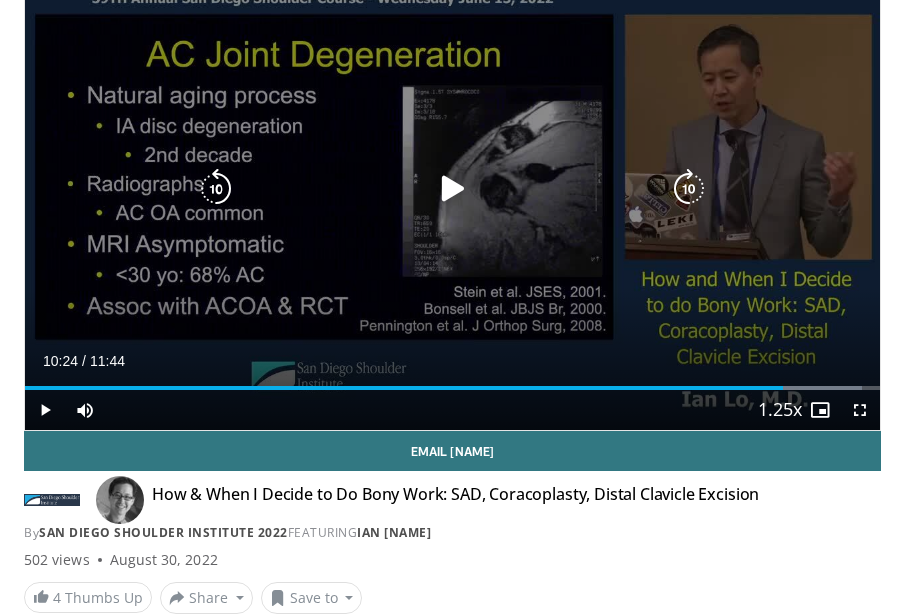 click at bounding box center [453, 189] 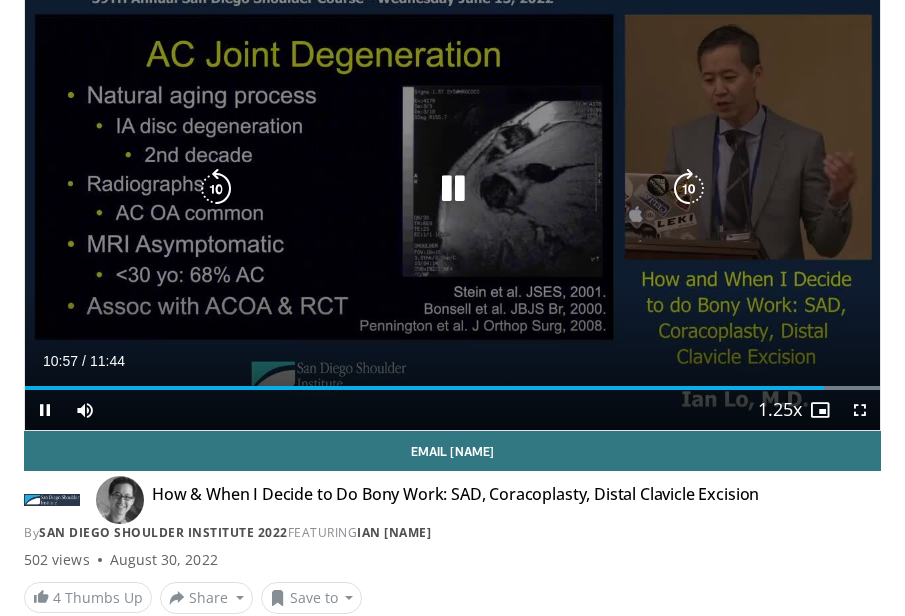 click at bounding box center (453, 189) 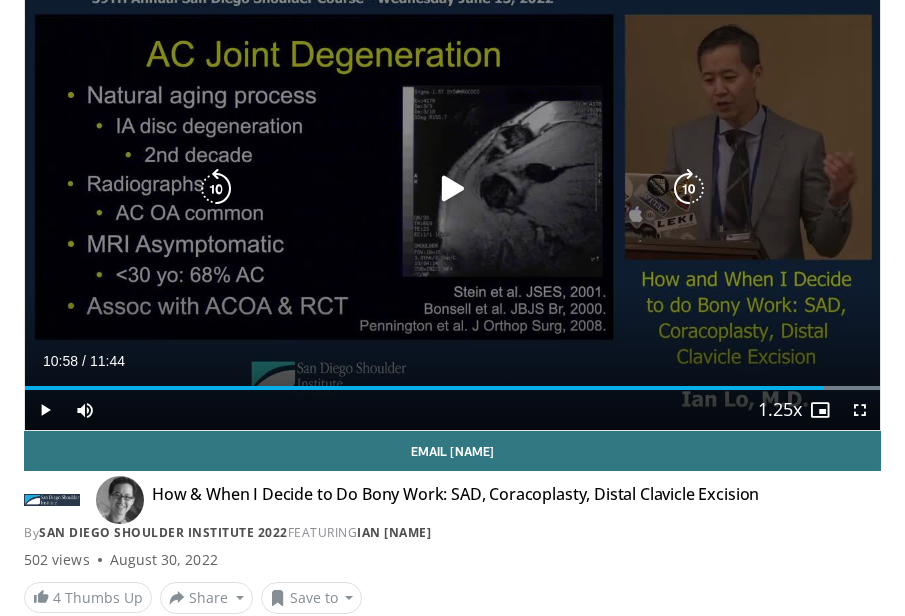 click at bounding box center [453, 189] 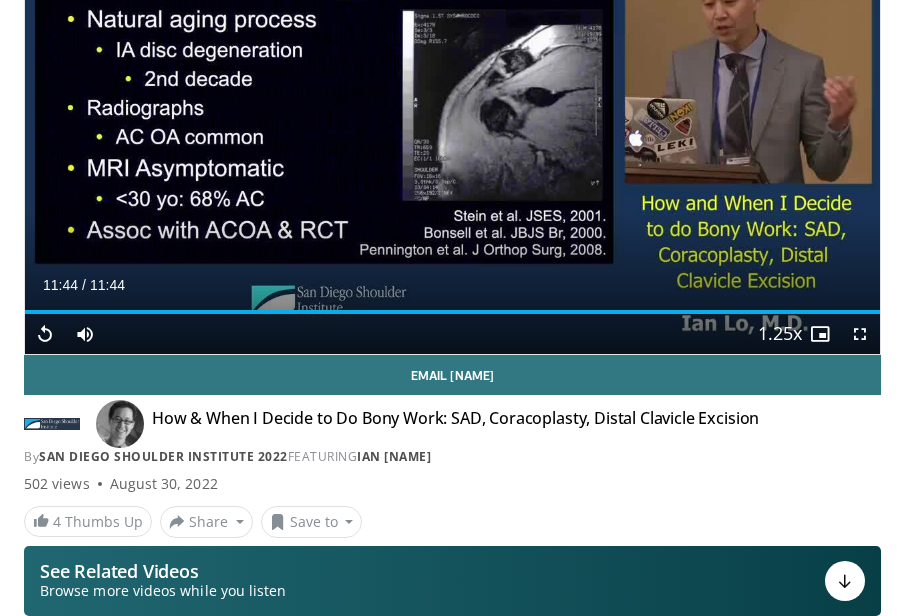 scroll, scrollTop: 40, scrollLeft: 0, axis: vertical 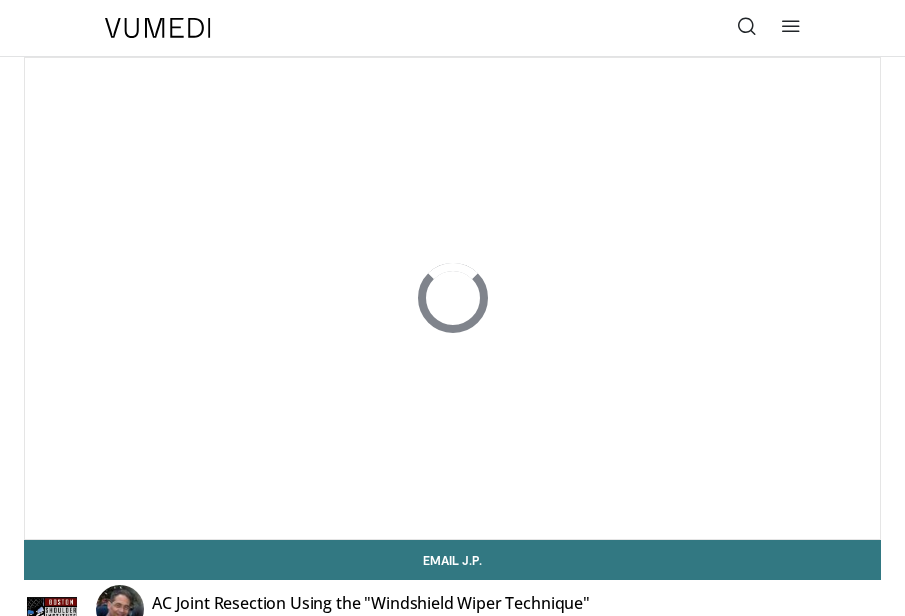 click at bounding box center [747, 26] 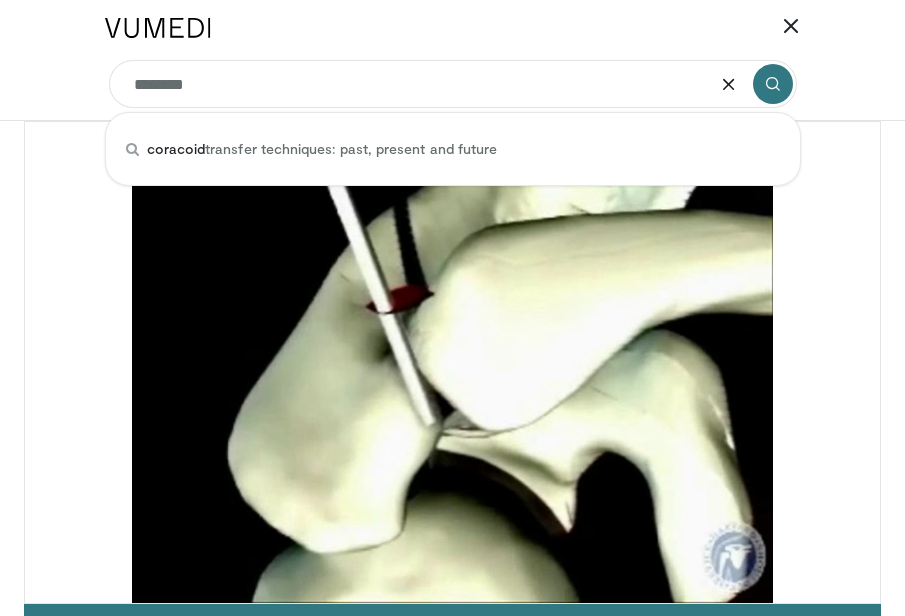 type on "********" 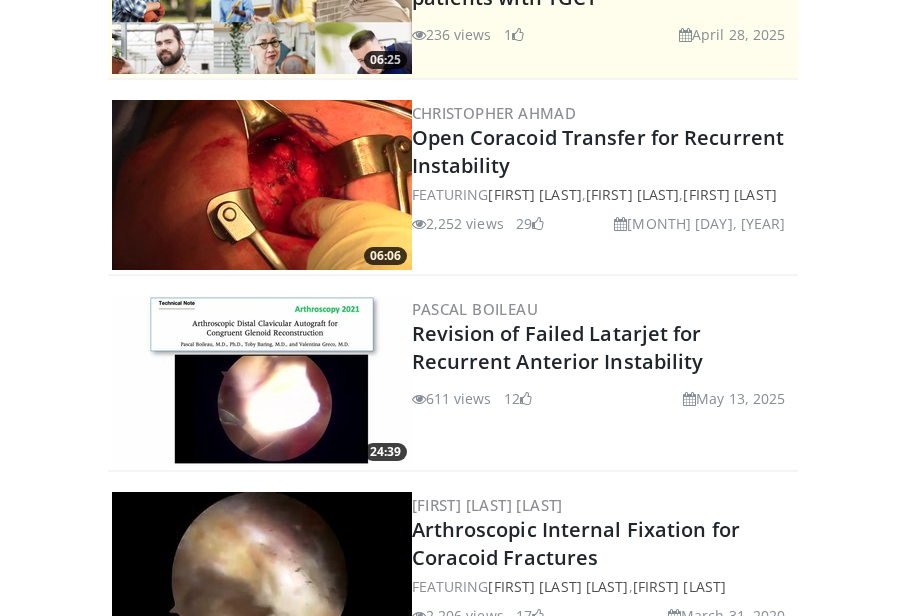 scroll, scrollTop: 375, scrollLeft: 0, axis: vertical 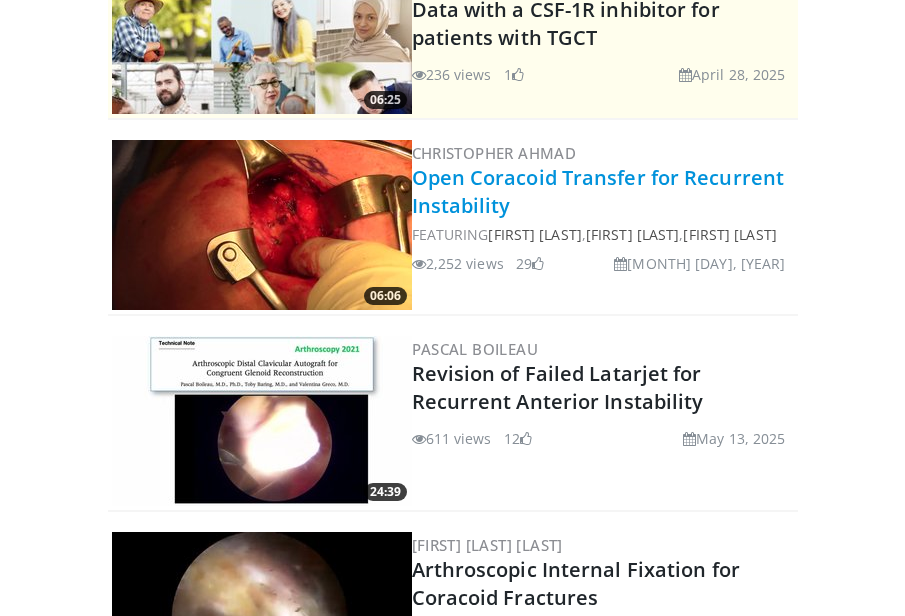click on "Open Coracoid Transfer for Recurrent Instability" at bounding box center [598, 191] 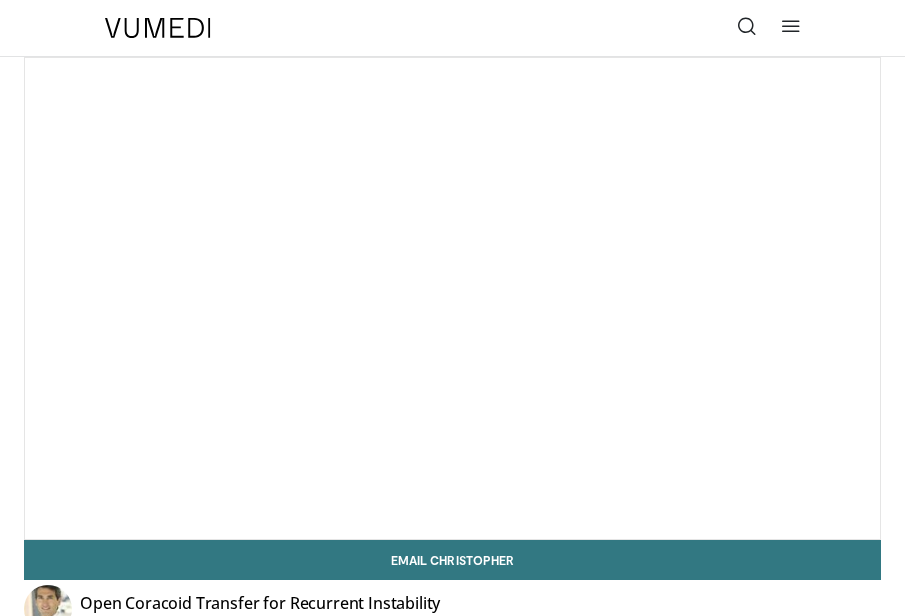 scroll, scrollTop: 0, scrollLeft: 0, axis: both 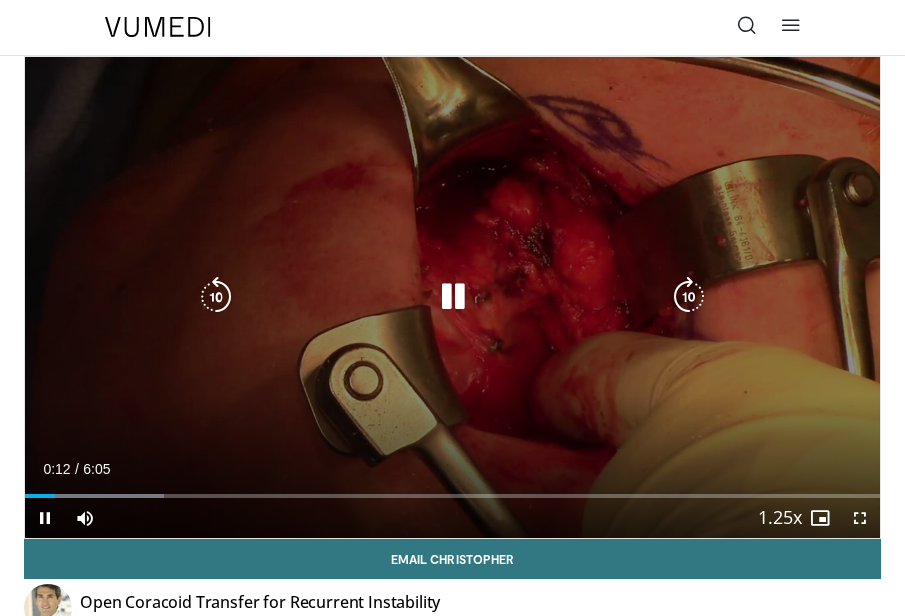 click at bounding box center [453, 297] 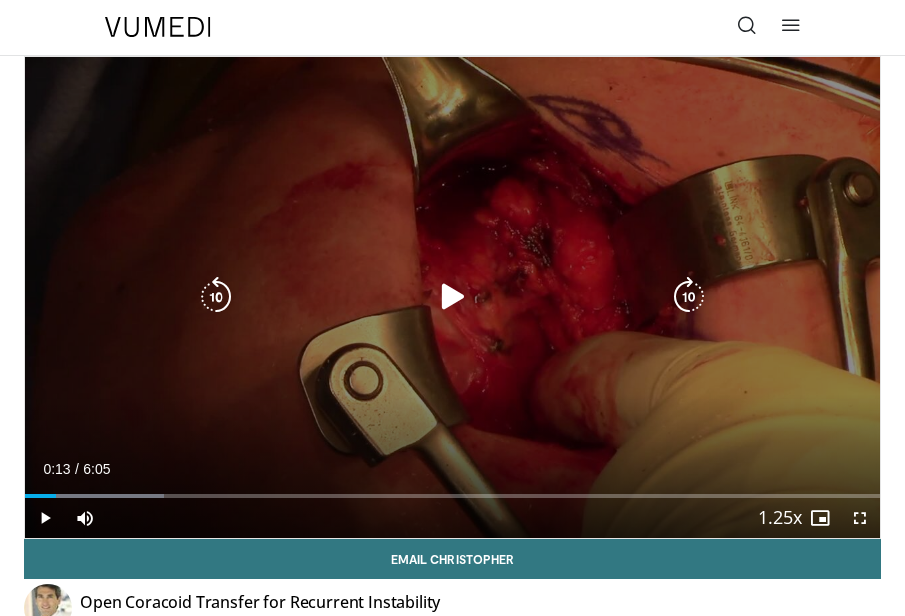 scroll, scrollTop: 49, scrollLeft: 0, axis: vertical 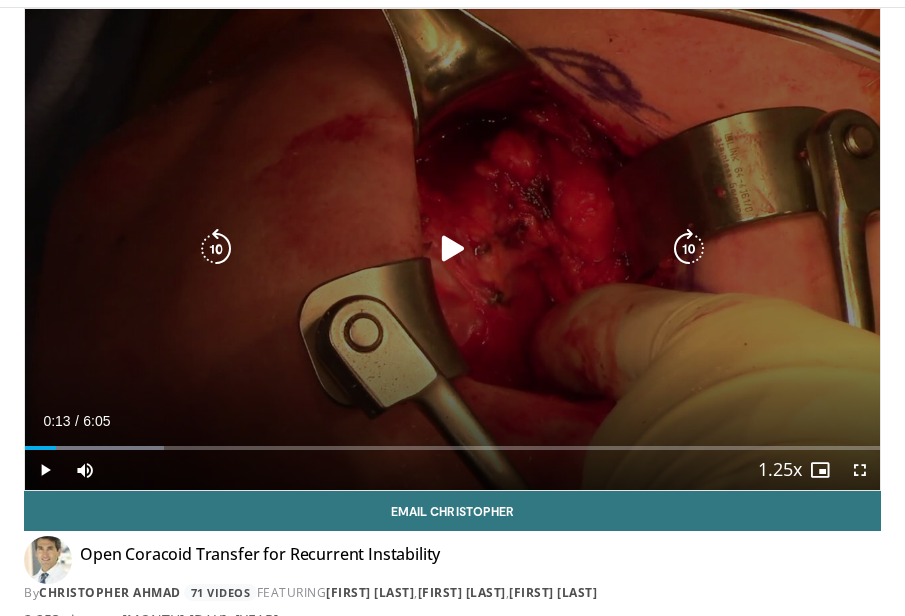 click at bounding box center [453, 249] 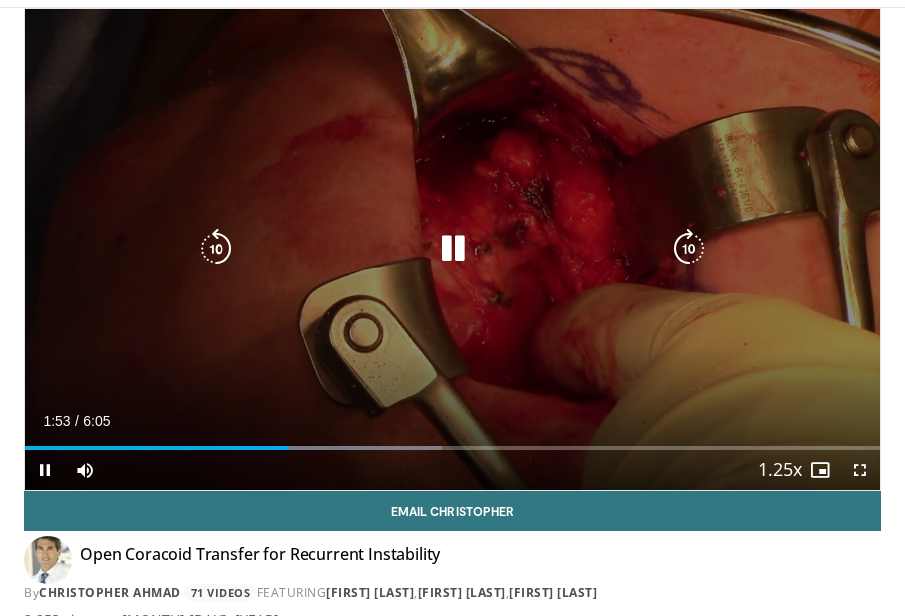 click at bounding box center [453, 249] 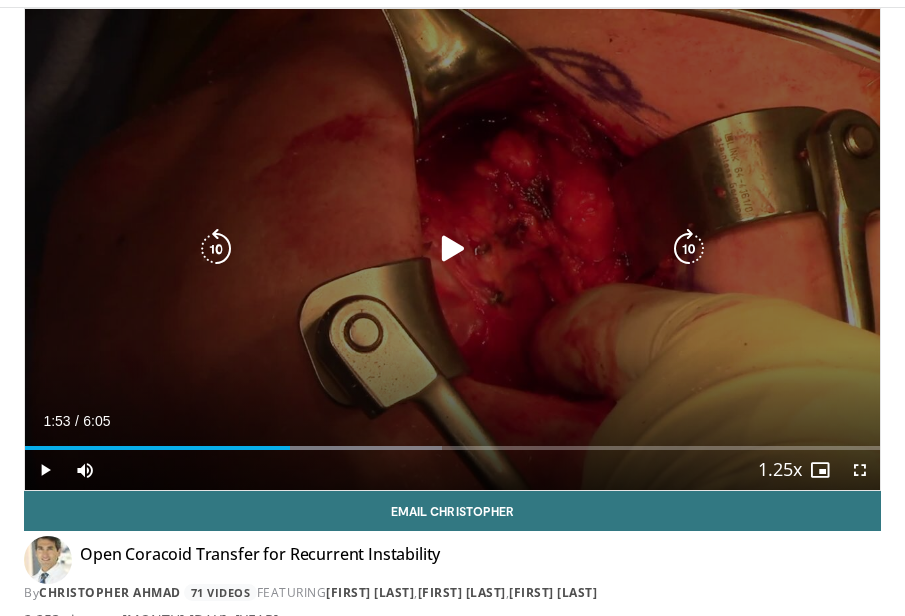 click at bounding box center (453, 249) 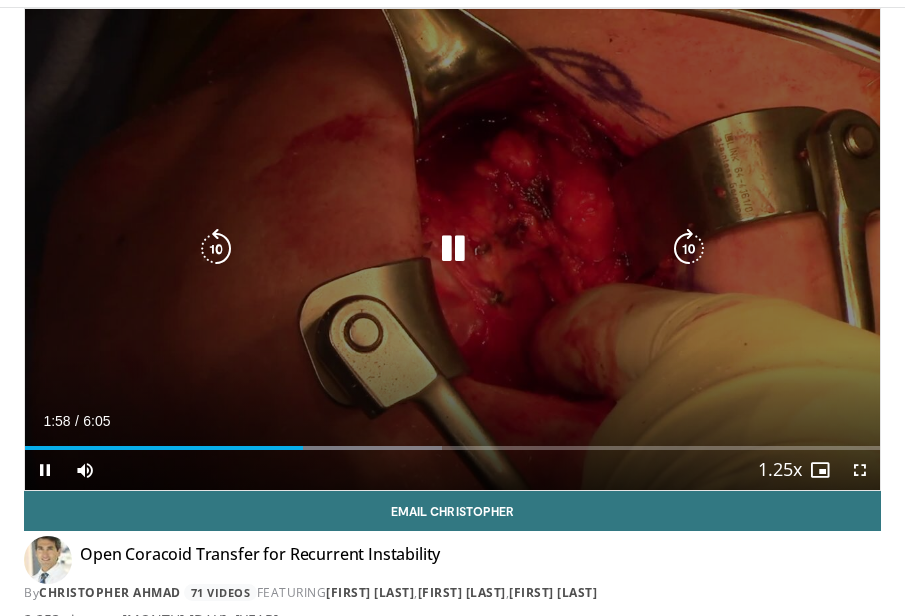 click at bounding box center (453, 249) 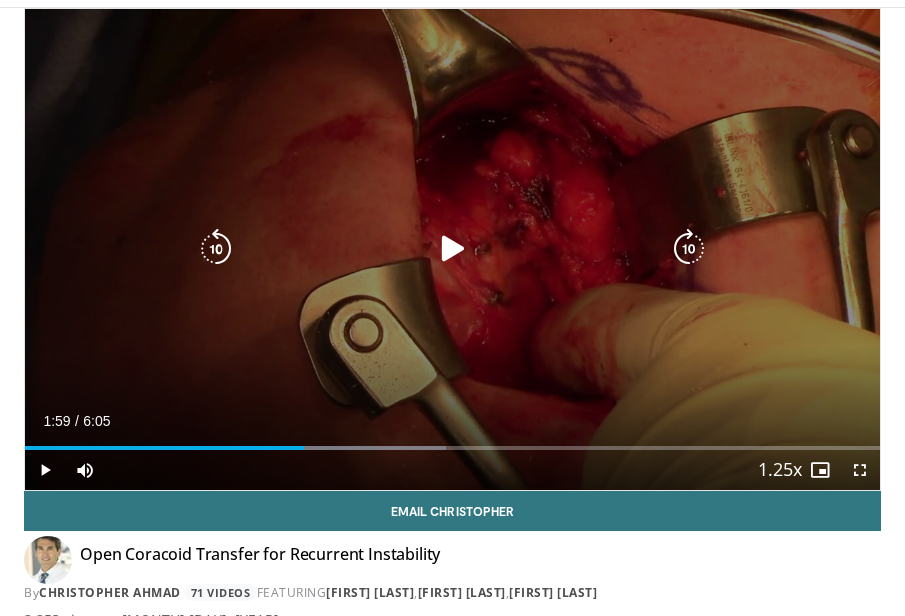 click at bounding box center [453, 249] 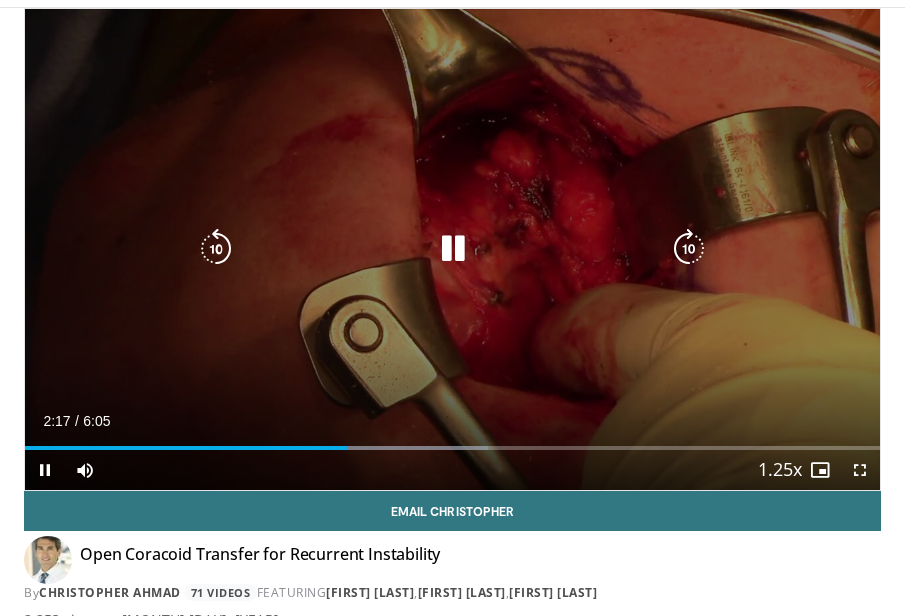 click at bounding box center (453, 249) 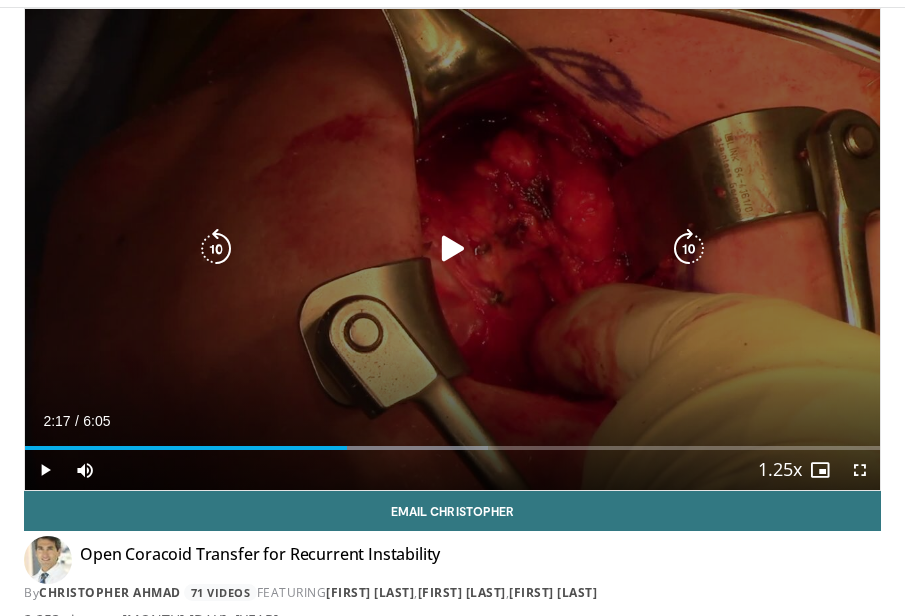 click at bounding box center (453, 249) 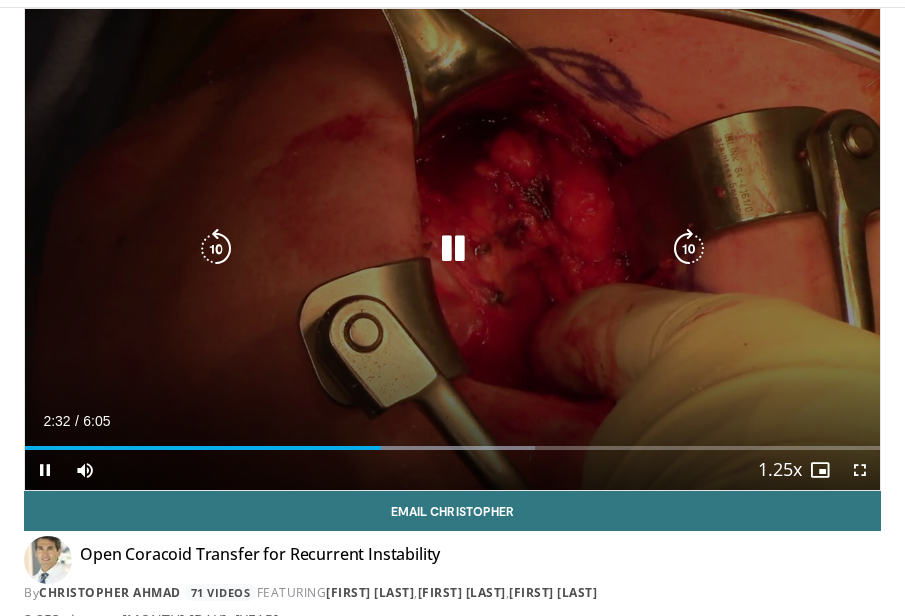 drag, startPoint x: 463, startPoint y: 245, endPoint x: 474, endPoint y: 250, distance: 12.083046 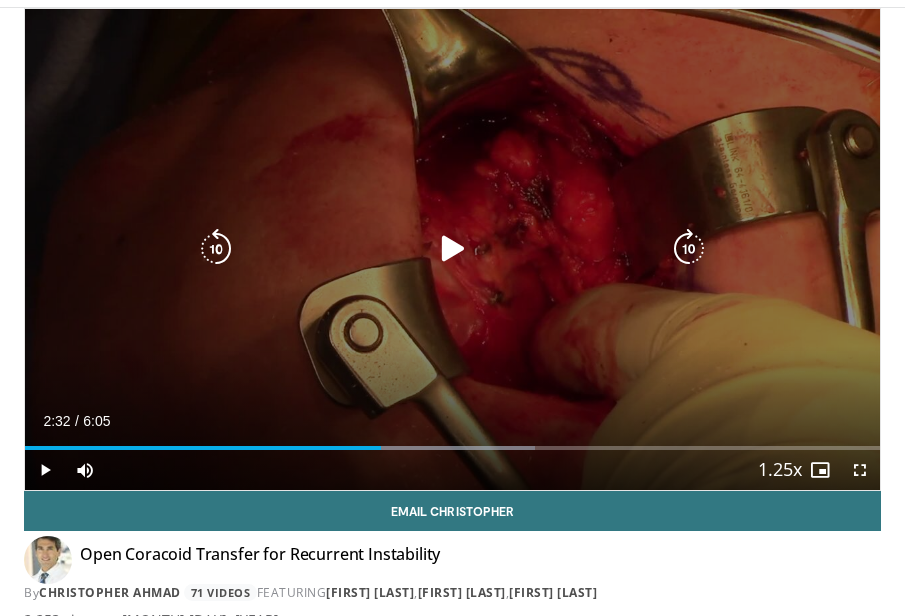 click at bounding box center (453, 249) 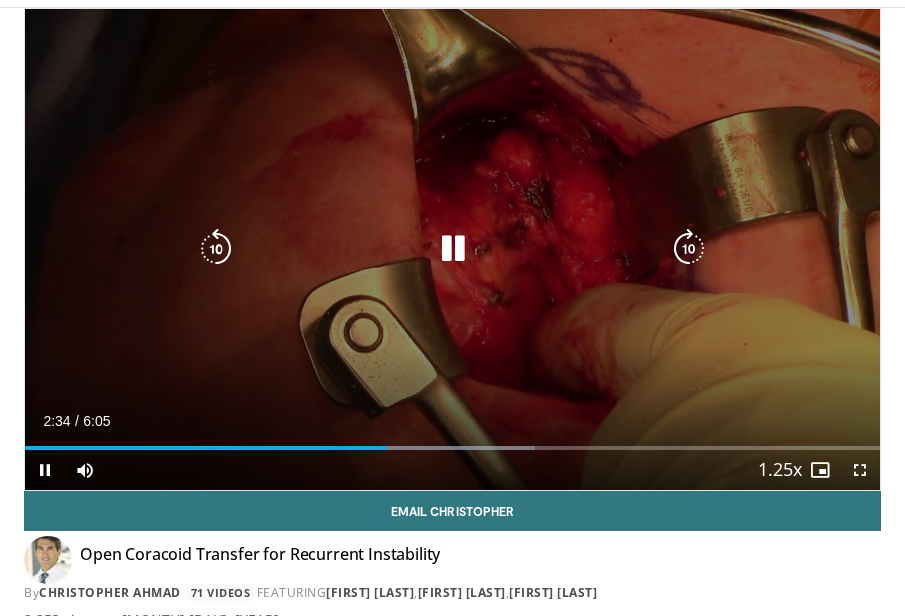 click at bounding box center [453, 249] 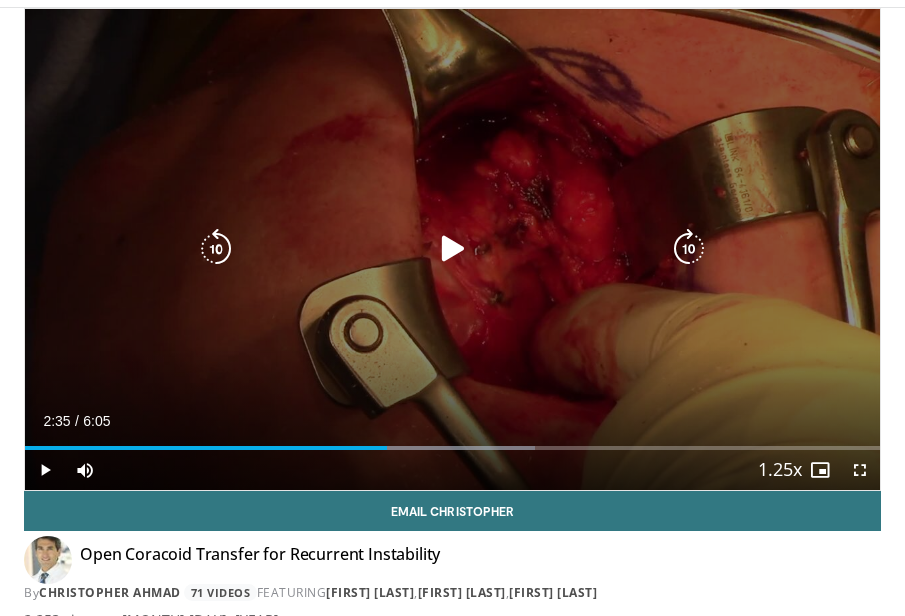 click at bounding box center (453, 249) 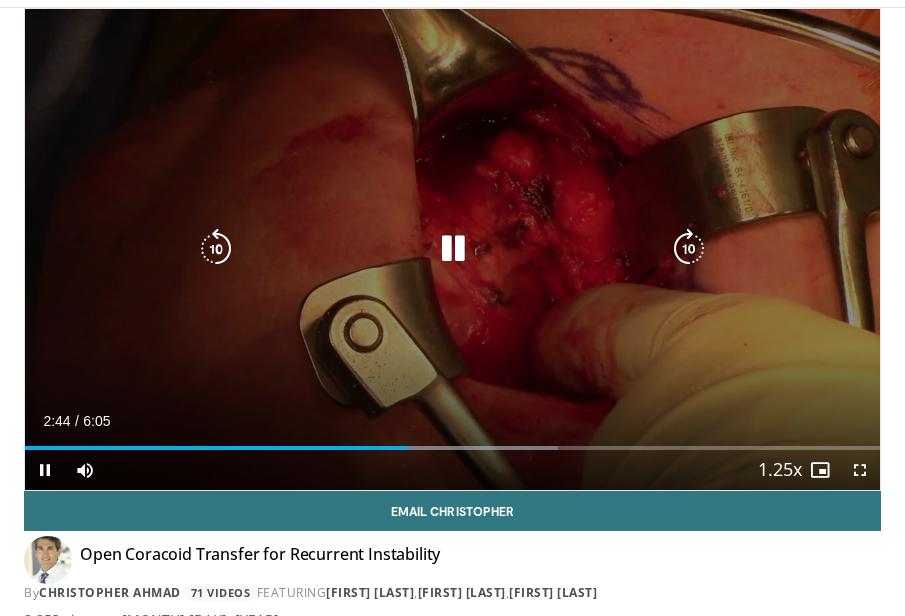 click at bounding box center [453, 249] 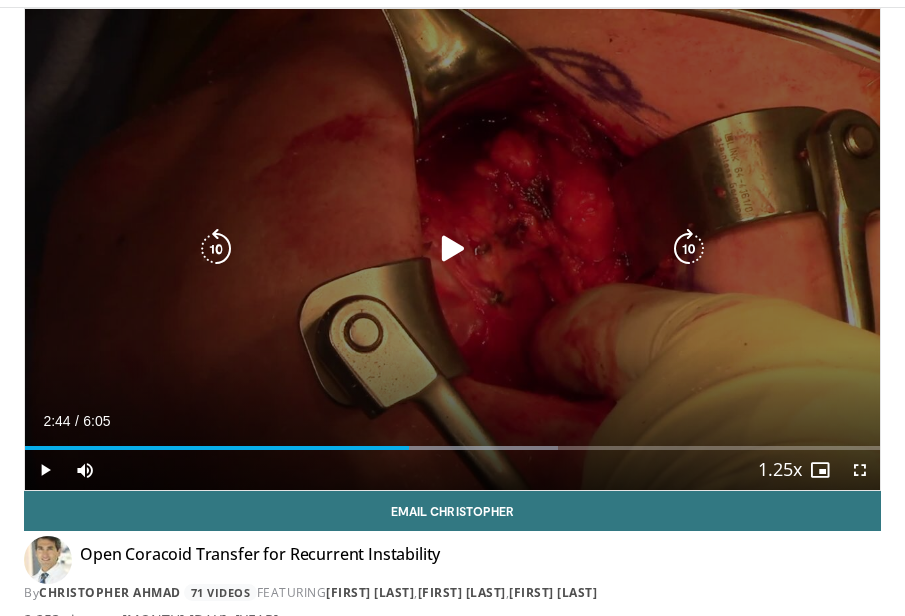 click at bounding box center [453, 249] 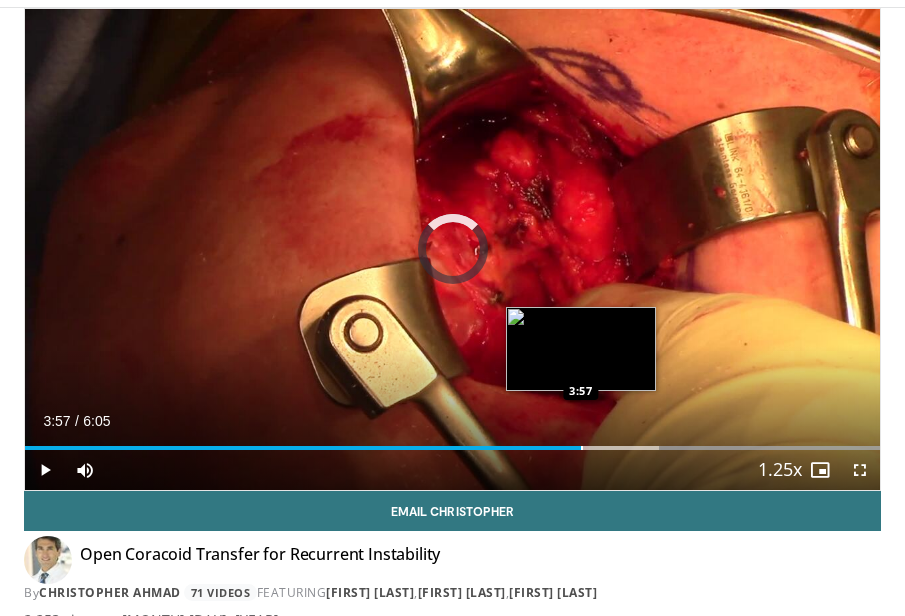 click on "Loaded :  100.00% 3:57 3:57" at bounding box center [452, 448] 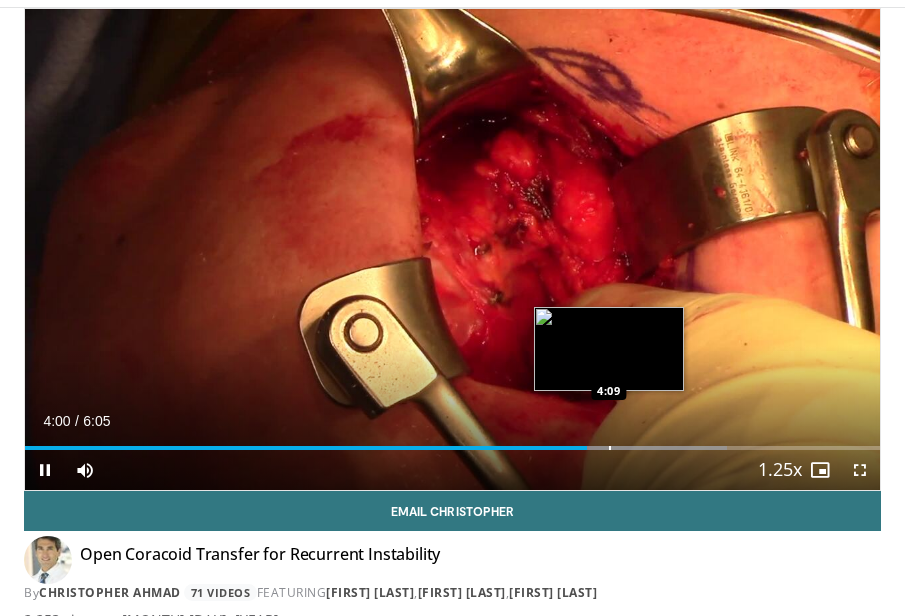 click at bounding box center [610, 448] 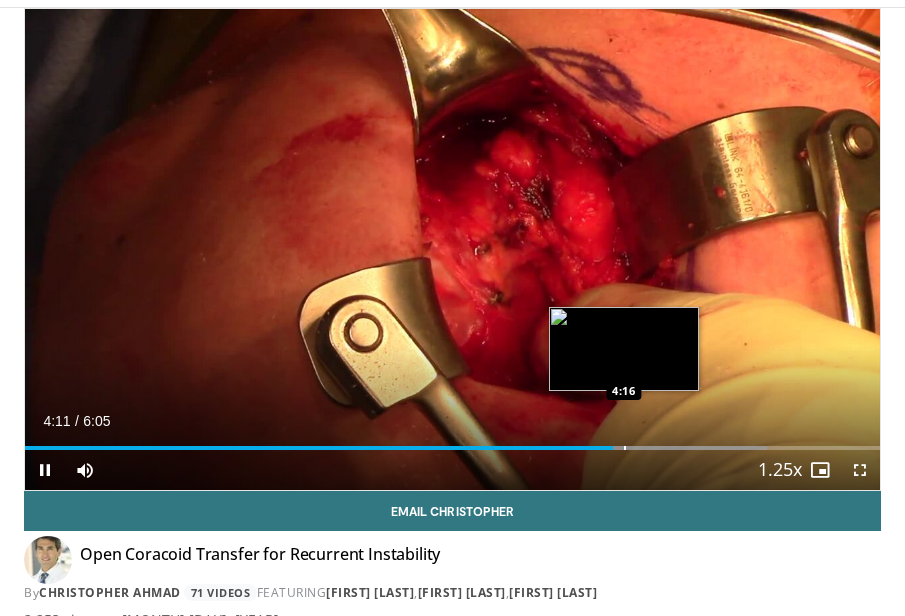 click at bounding box center [625, 448] 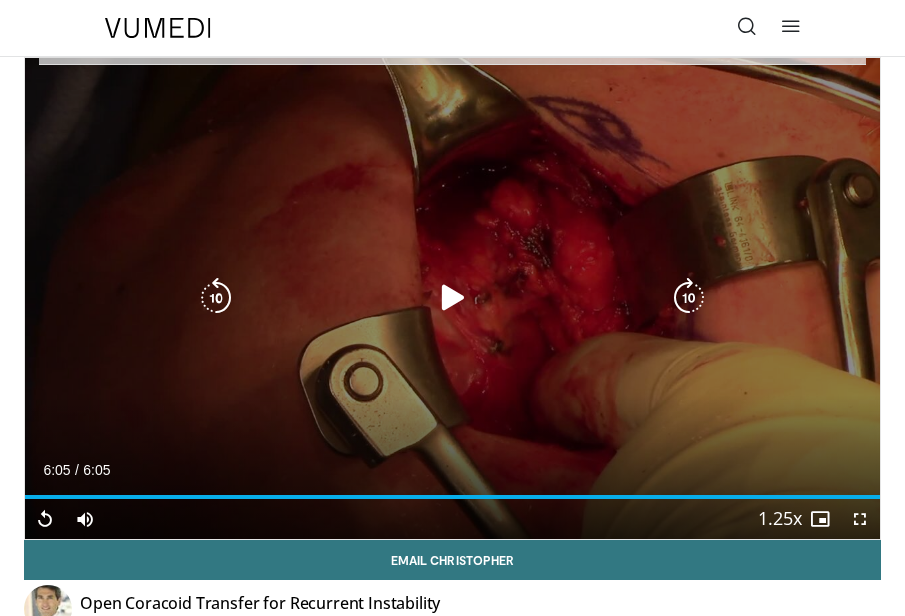 scroll, scrollTop: 9, scrollLeft: 0, axis: vertical 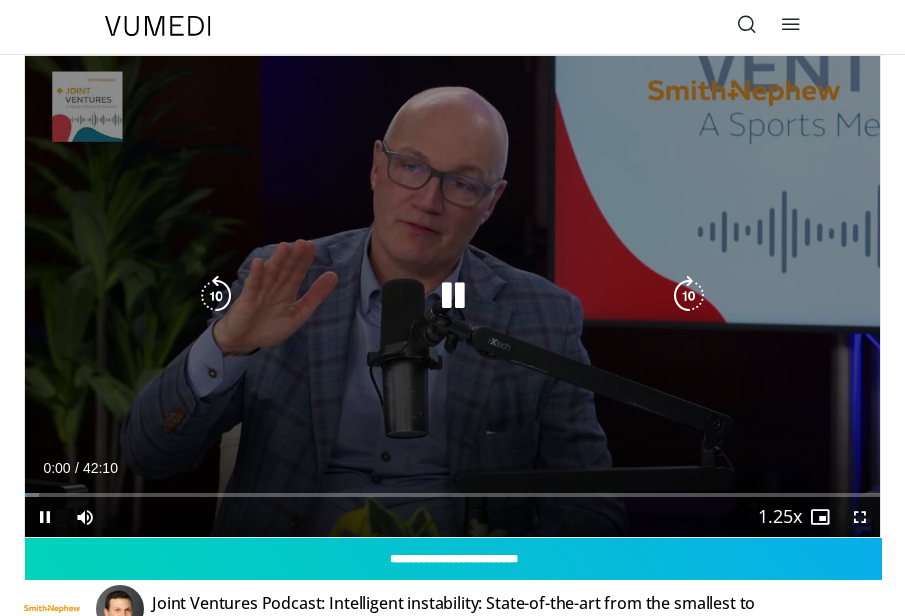 click at bounding box center [453, 296] 